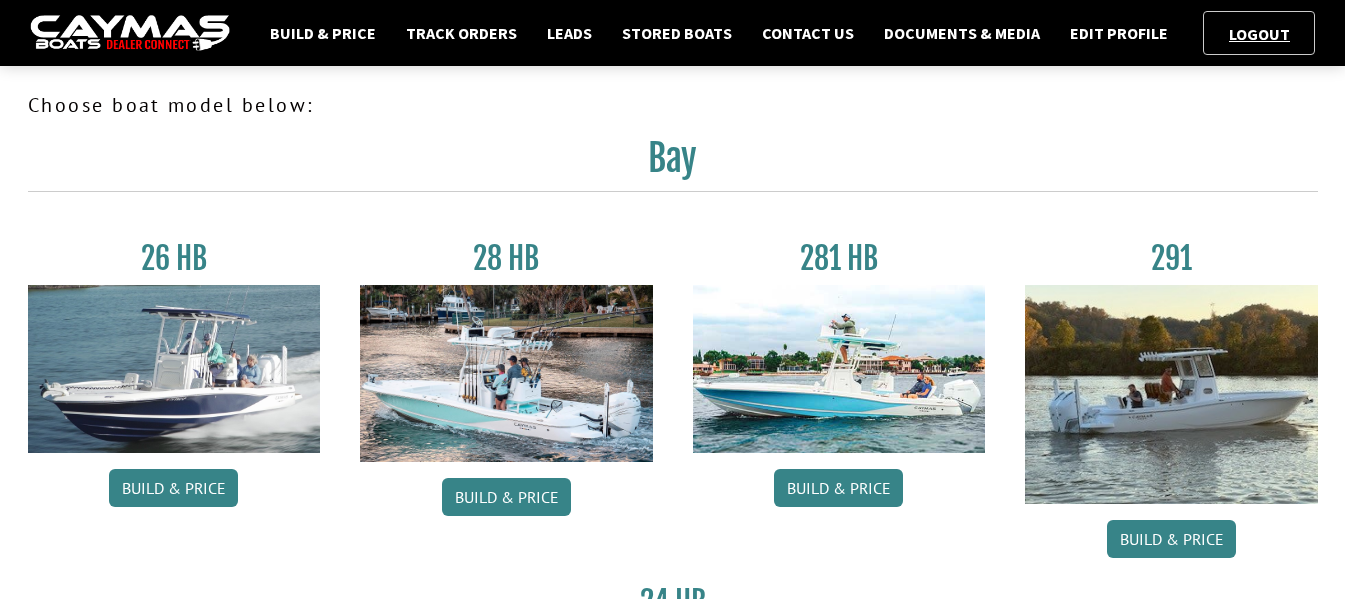 scroll, scrollTop: 0, scrollLeft: 0, axis: both 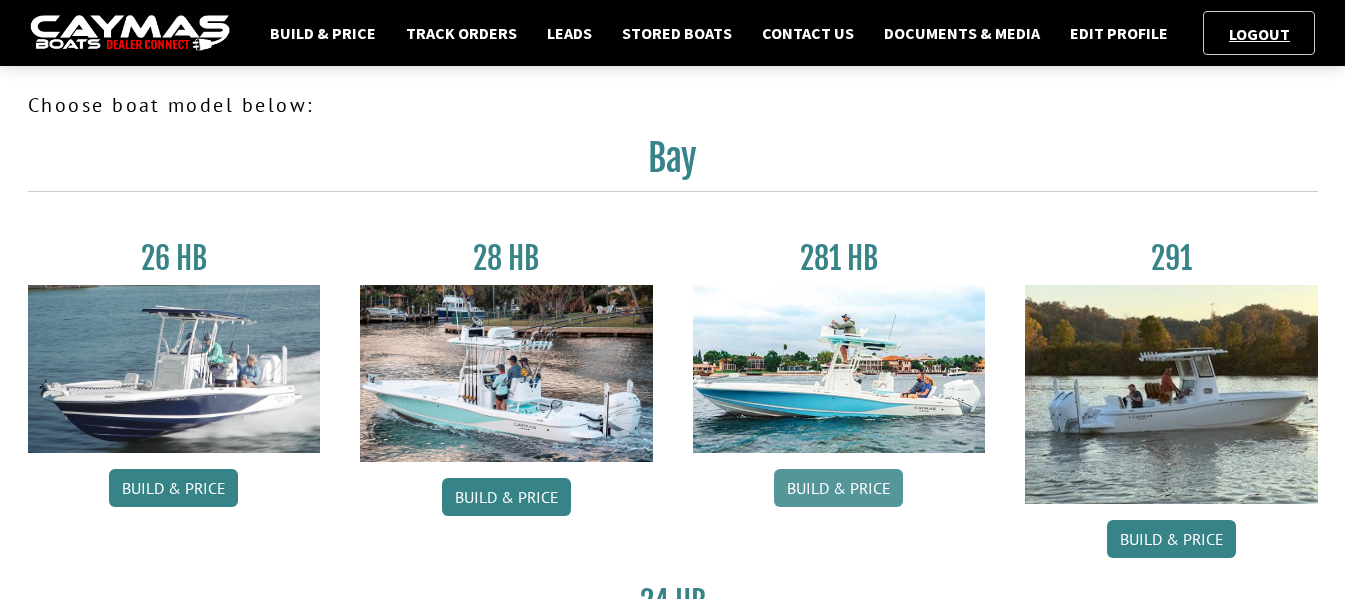 click on "Build & Price" at bounding box center (838, 488) 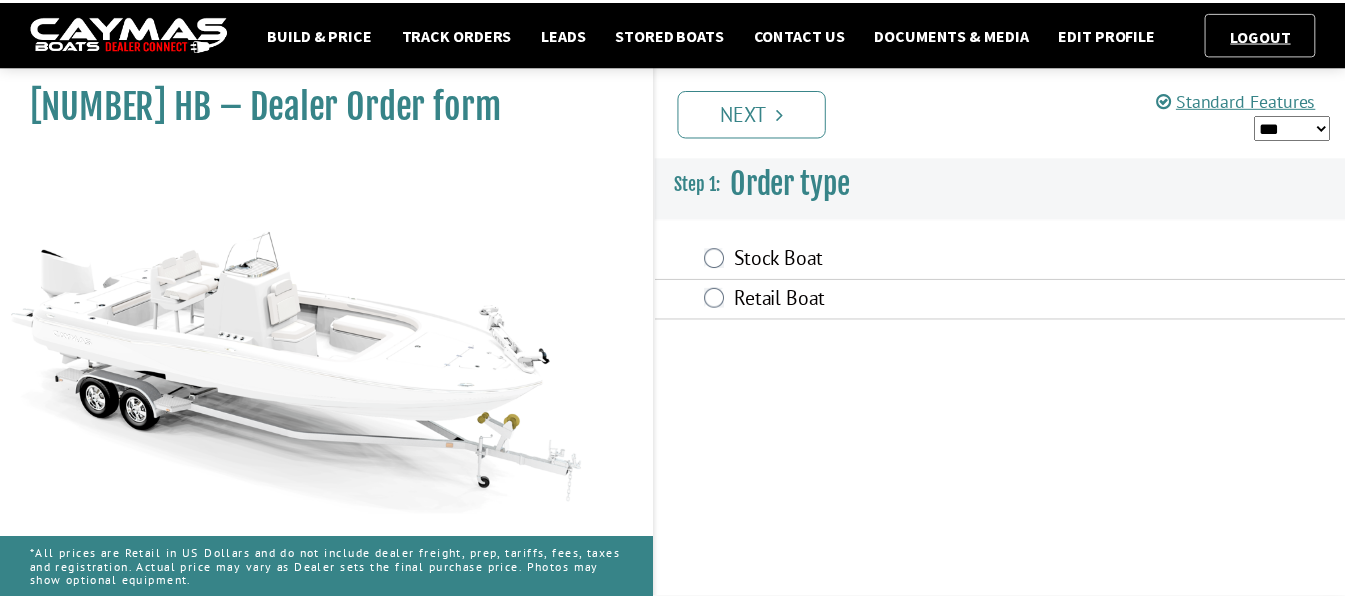 scroll, scrollTop: 0, scrollLeft: 0, axis: both 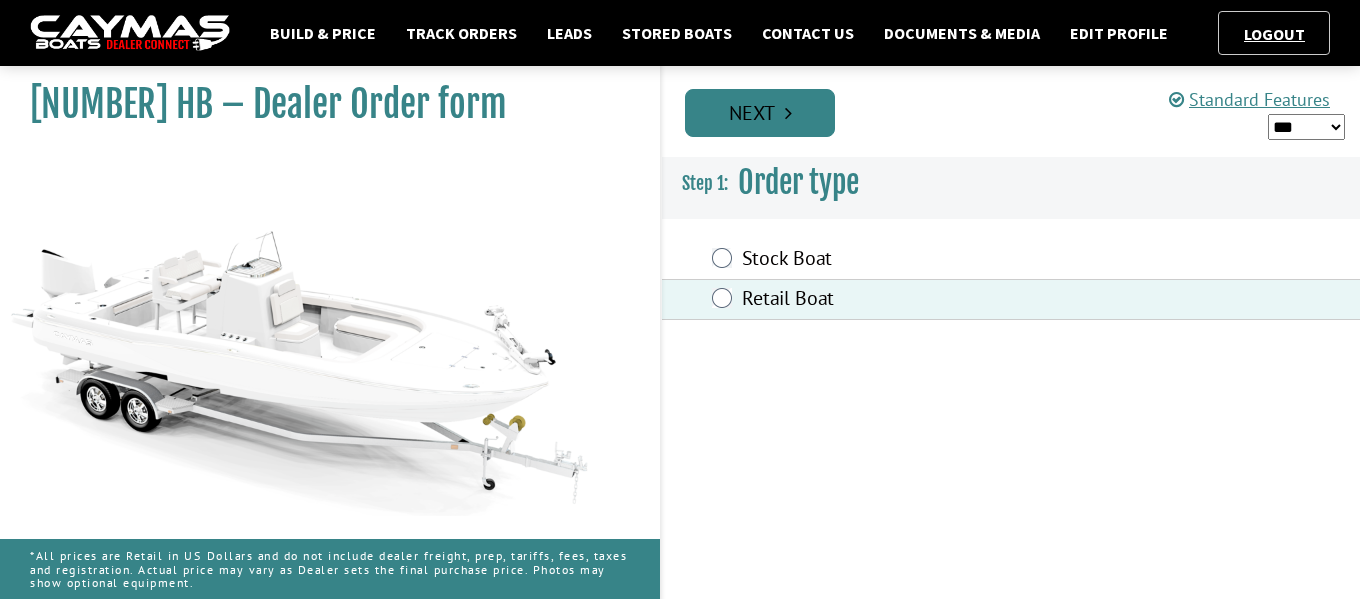 click on "Next" at bounding box center [760, 113] 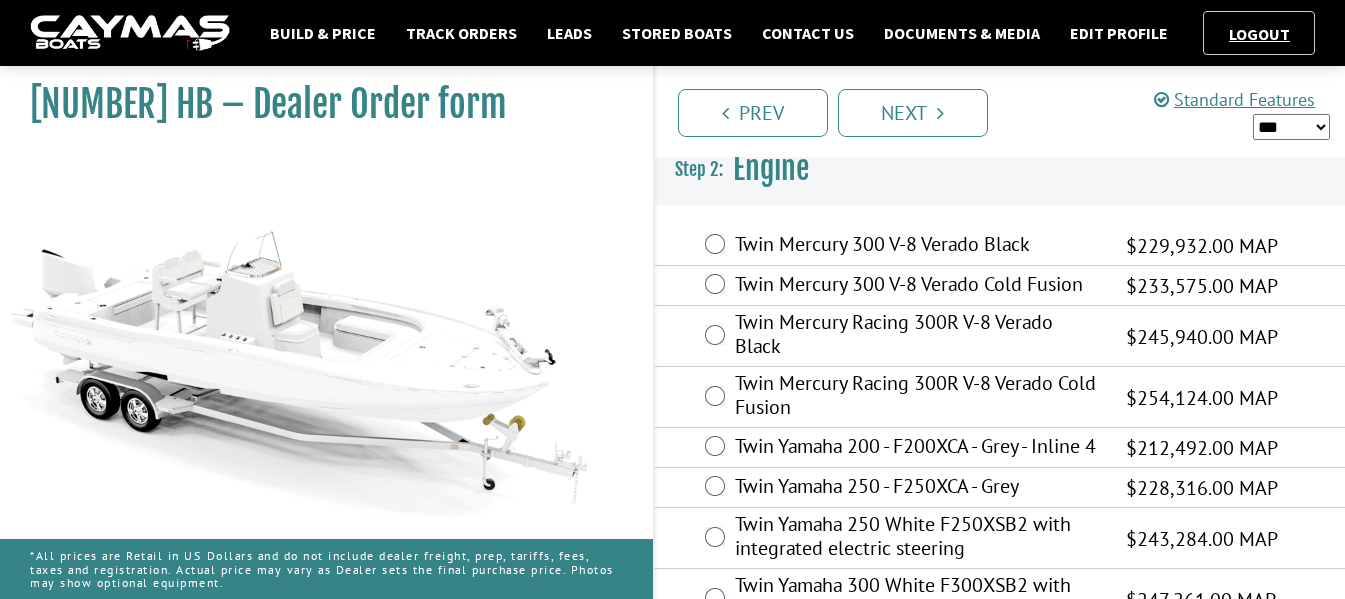scroll, scrollTop: 0, scrollLeft: 0, axis: both 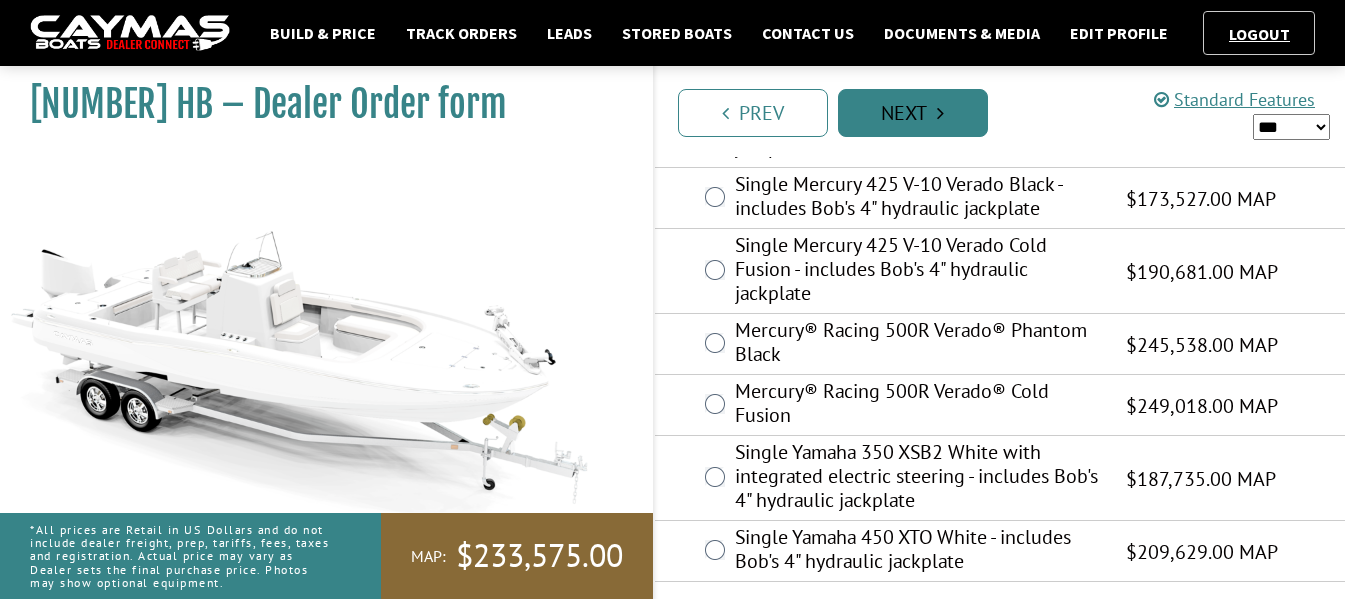 click on "Next" at bounding box center (913, 113) 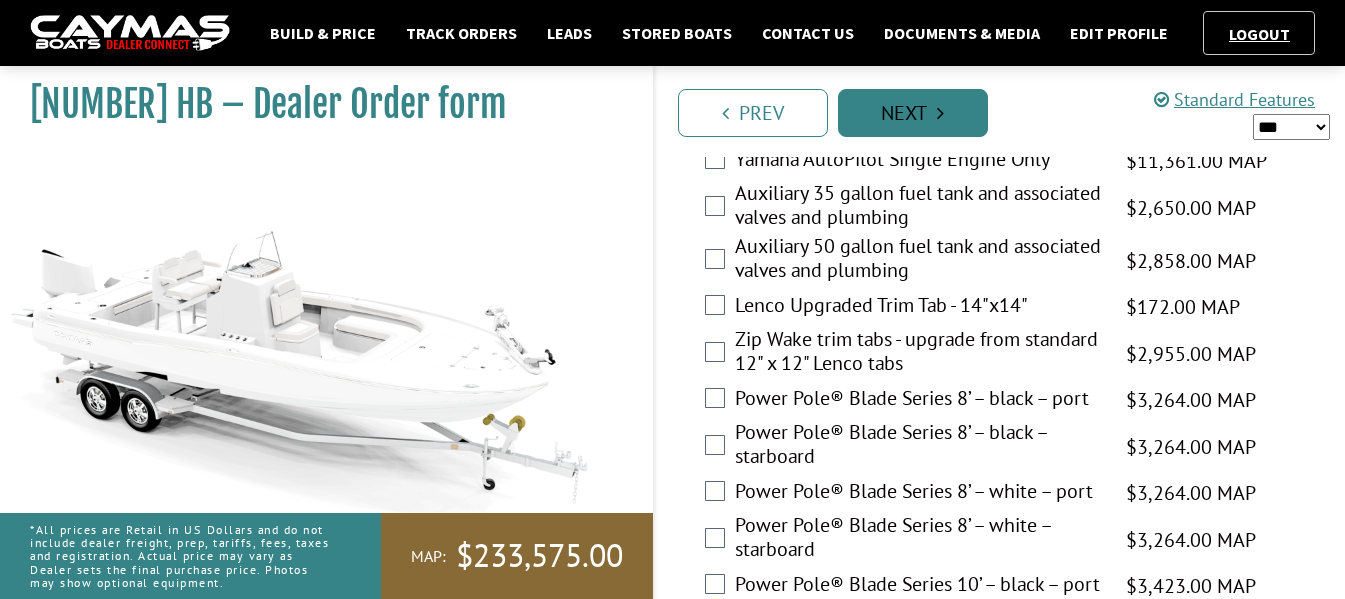 scroll, scrollTop: 0, scrollLeft: 0, axis: both 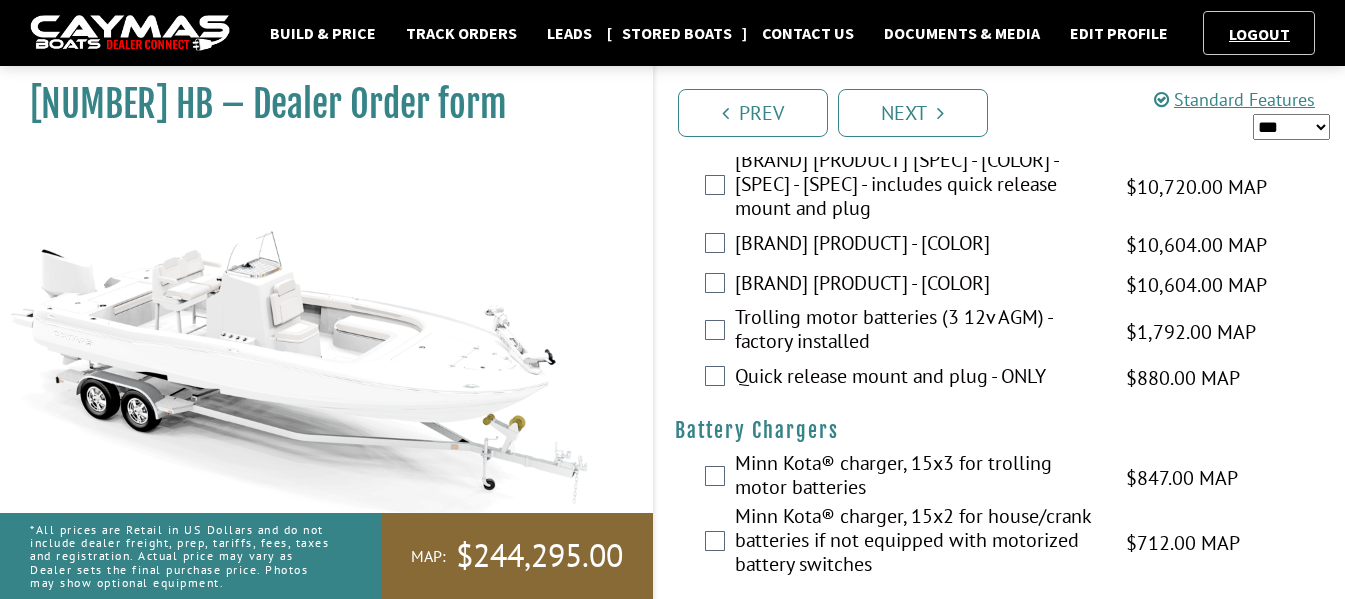 click on "Stored Boats" at bounding box center (677, 33) 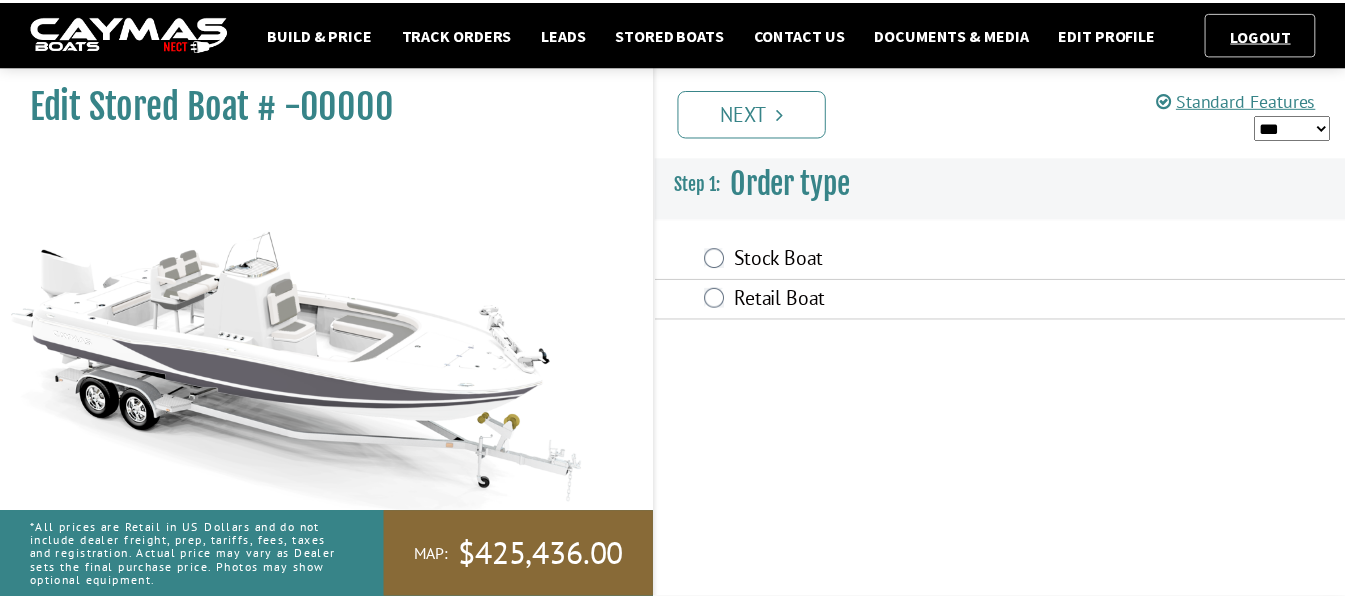 scroll, scrollTop: 0, scrollLeft: 0, axis: both 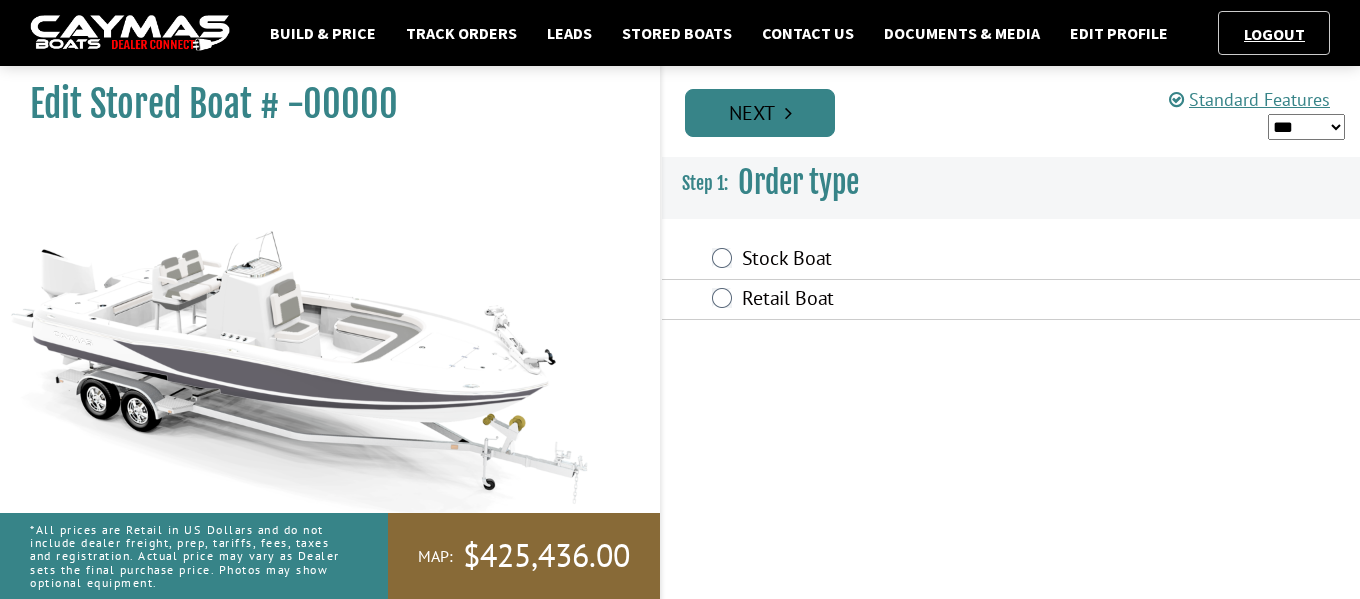 click on "Next" at bounding box center [760, 113] 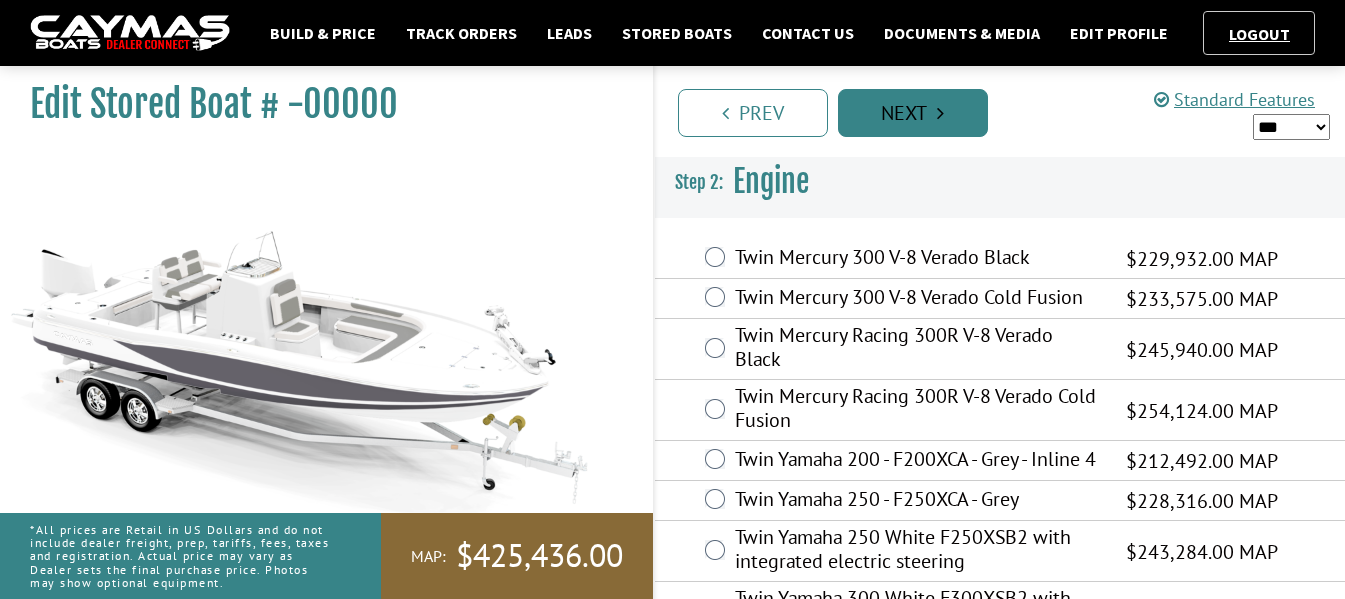 click on "Next" at bounding box center [913, 113] 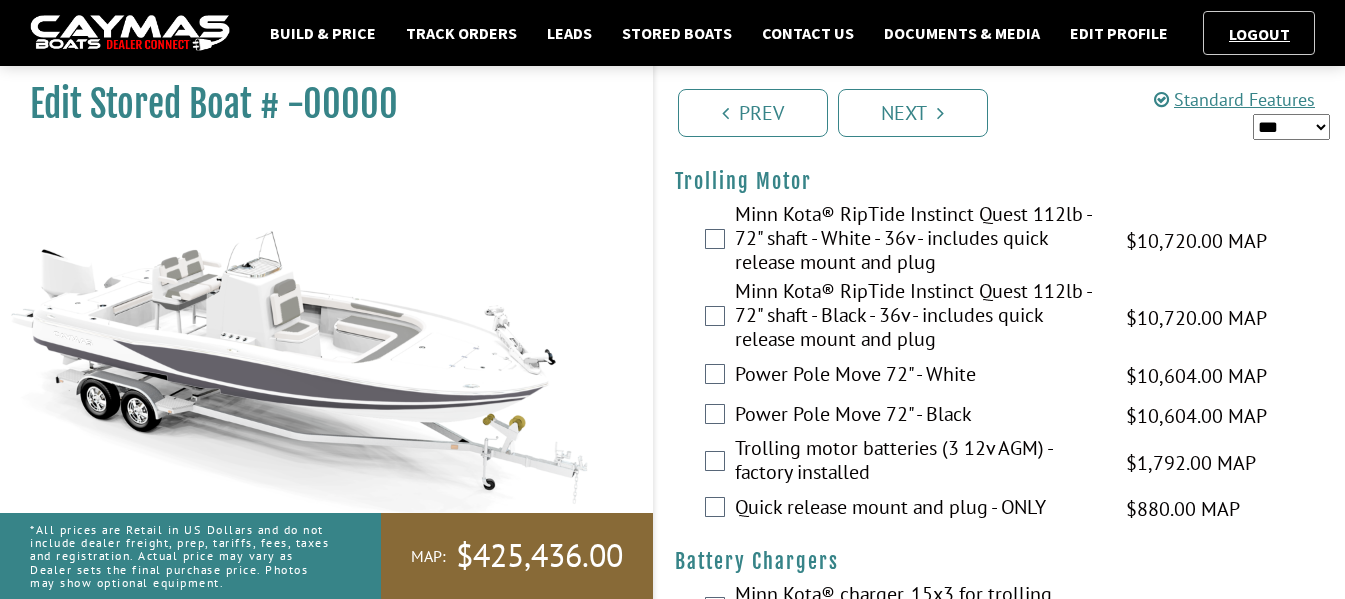 scroll, scrollTop: 0, scrollLeft: 0, axis: both 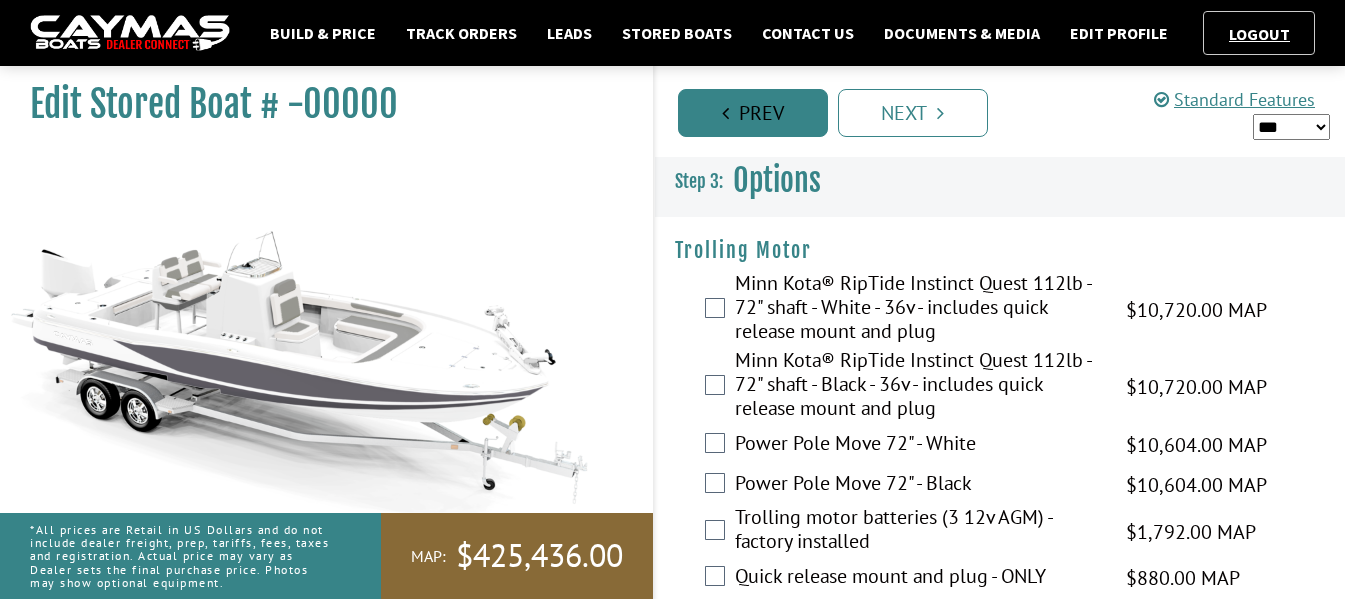 click on "Prev" at bounding box center [753, 113] 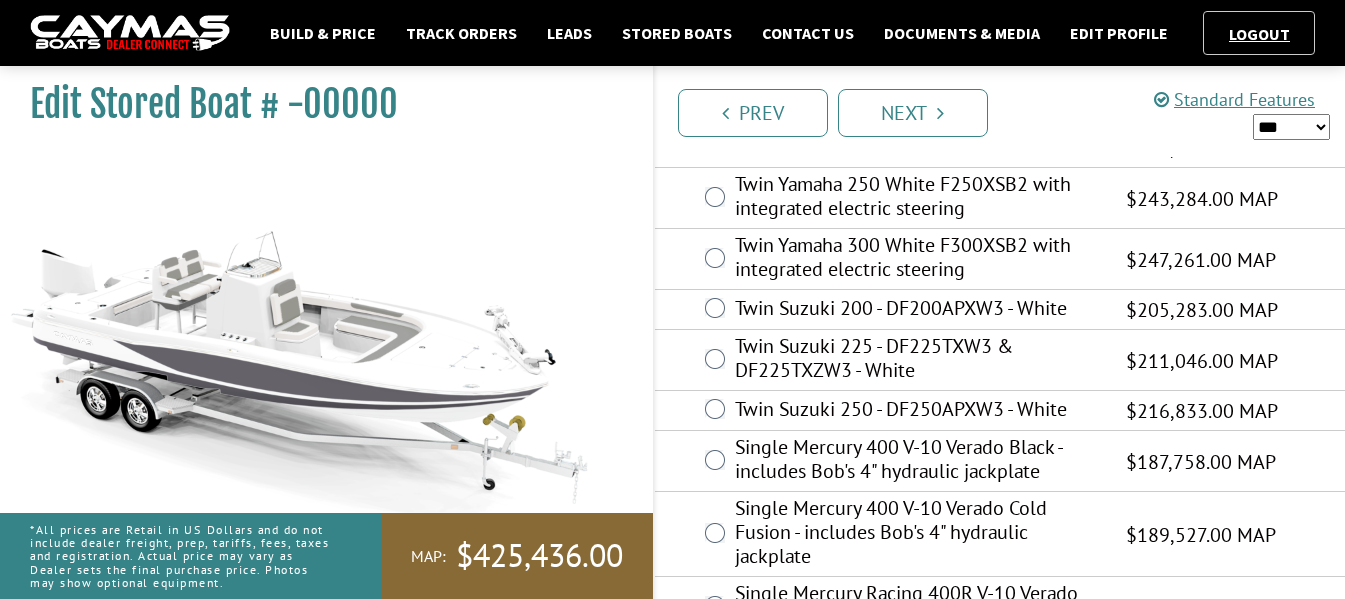 scroll, scrollTop: 0, scrollLeft: 0, axis: both 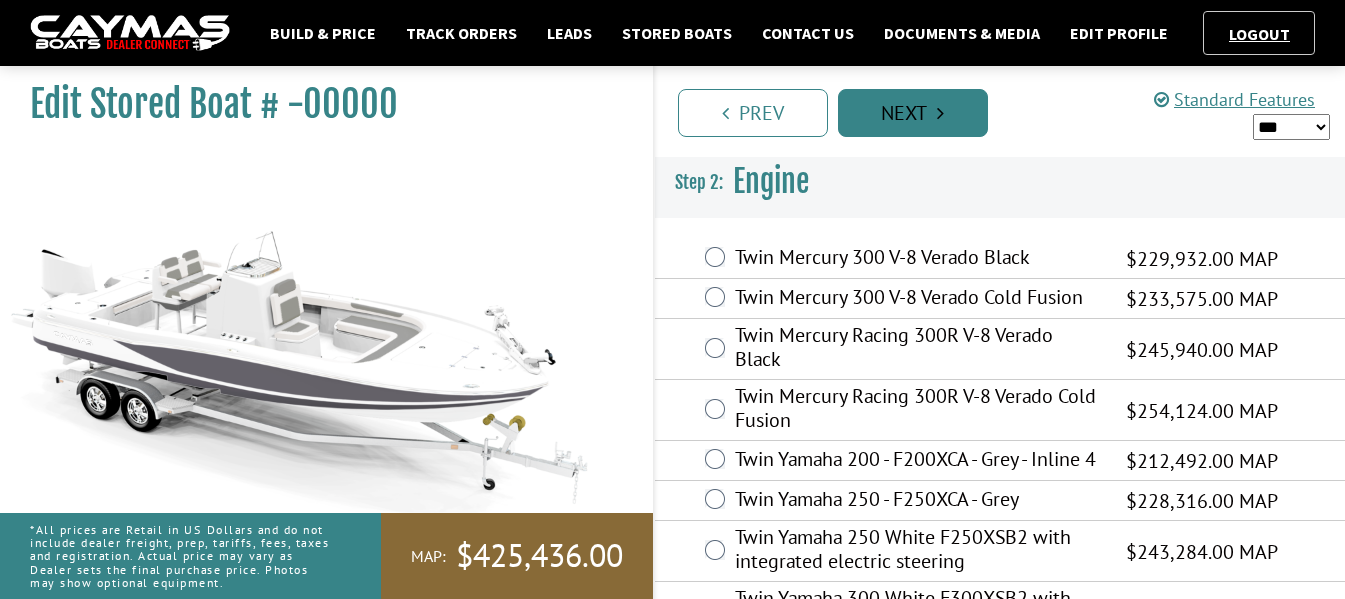 click at bounding box center (940, 113) 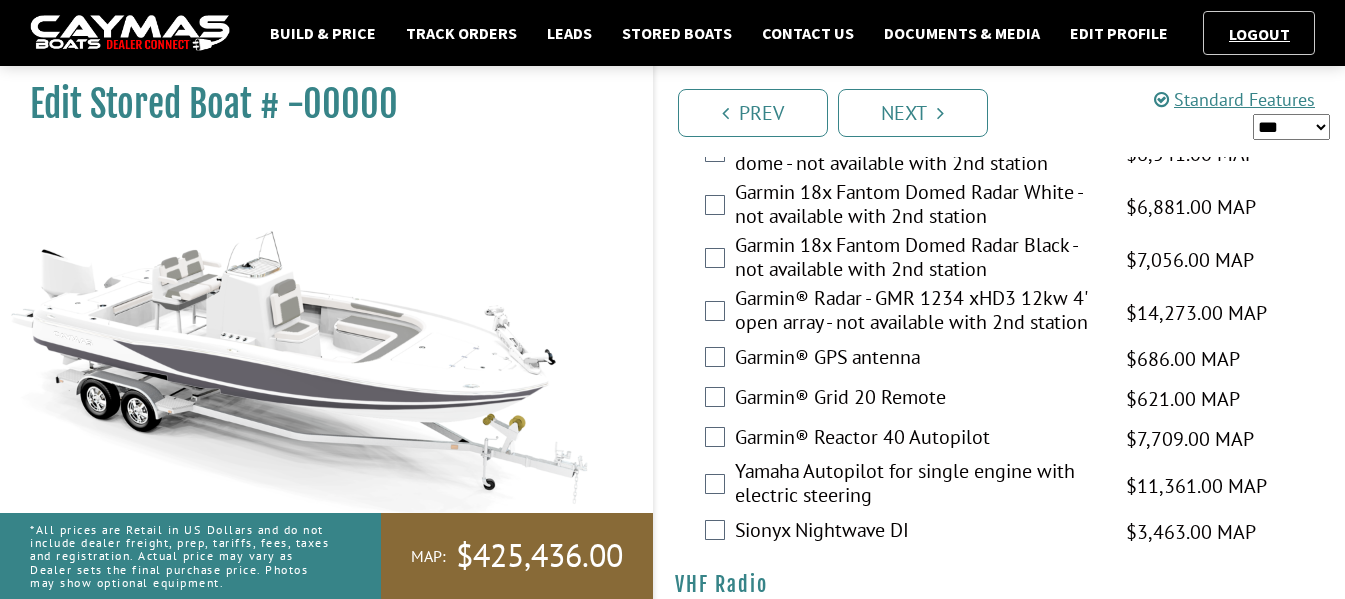 scroll, scrollTop: 6900, scrollLeft: 0, axis: vertical 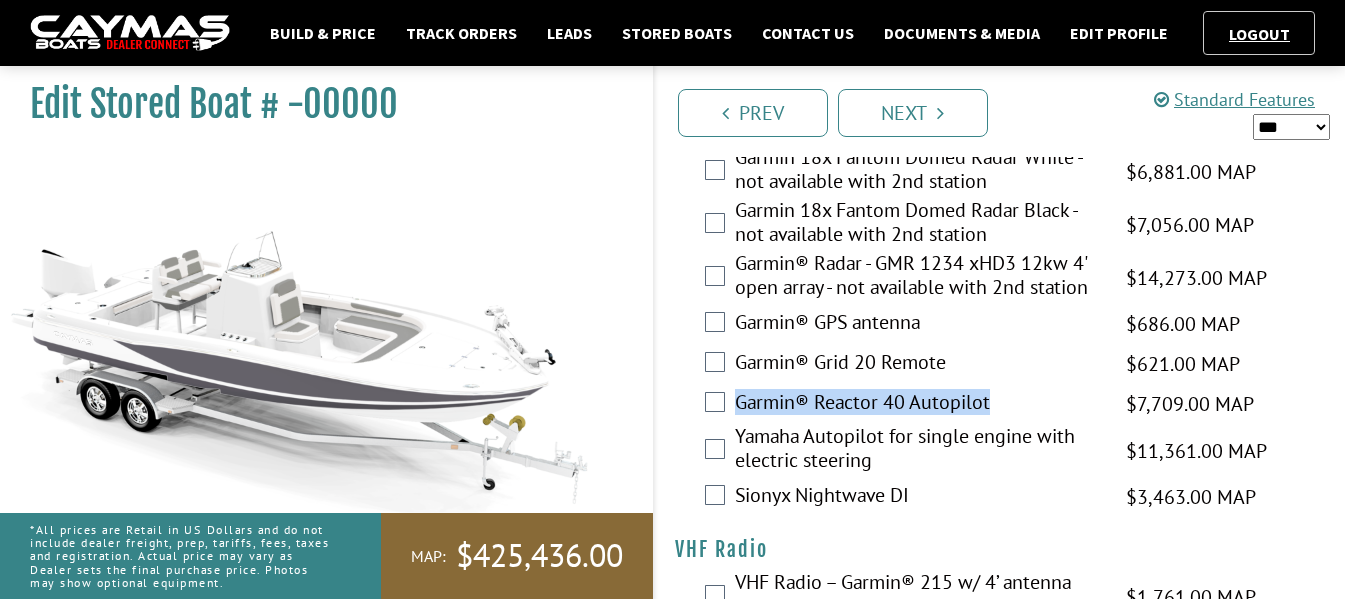 drag, startPoint x: 994, startPoint y: 431, endPoint x: 735, endPoint y: 428, distance: 259.01736 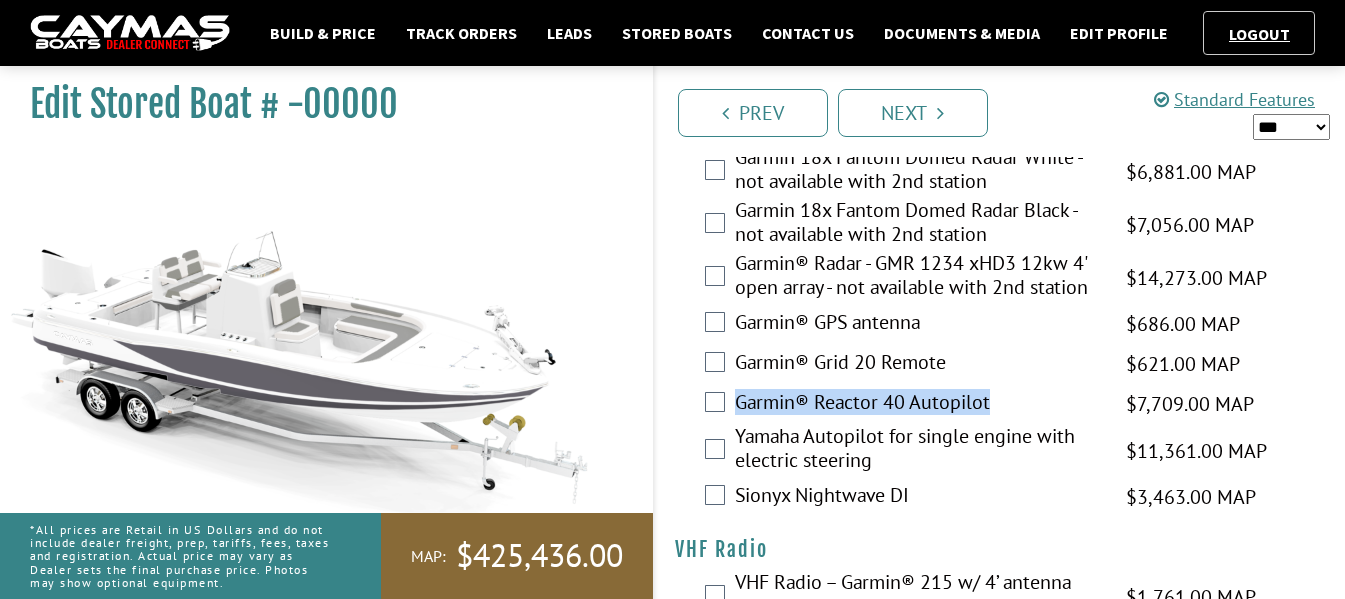 click on "Garmin® Reactor 40 Autopilot" at bounding box center [918, 404] 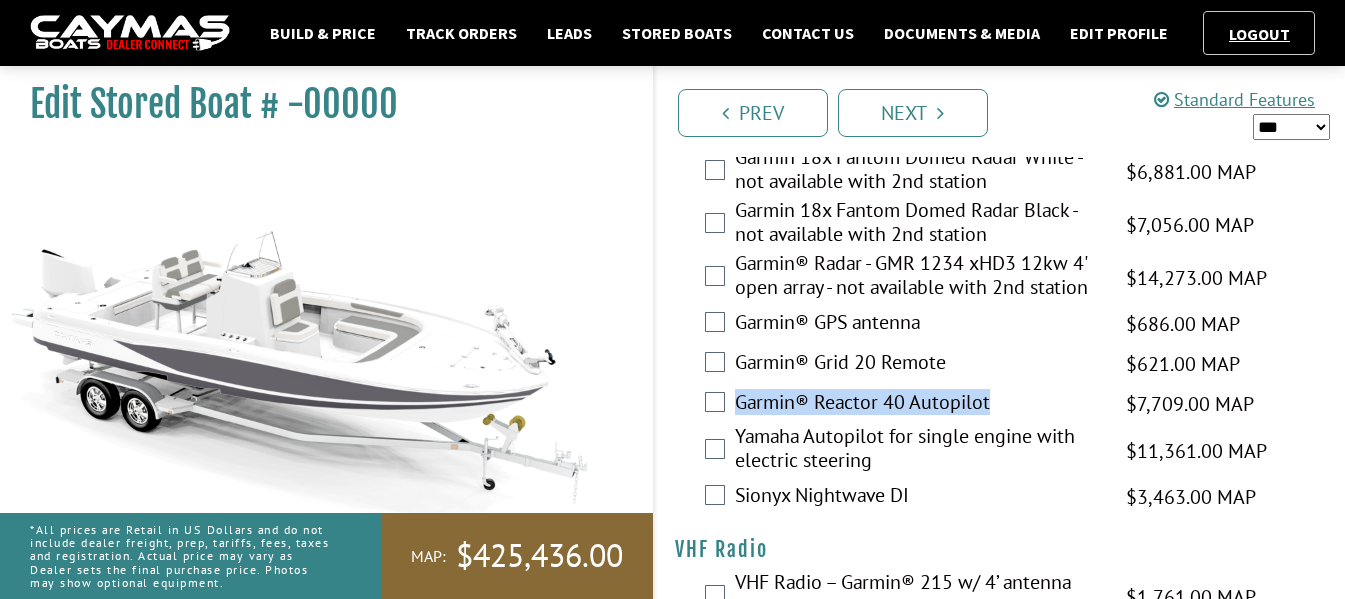 copy on "Garmin® Reactor 40 Autopilot" 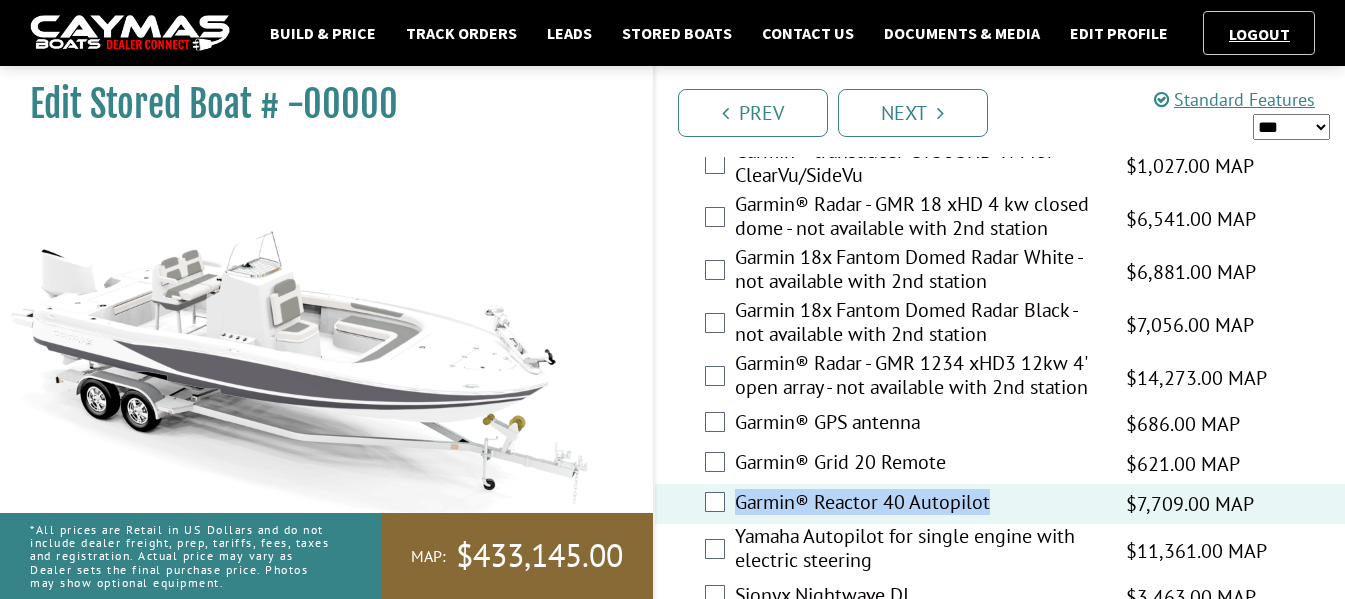 scroll, scrollTop: 6700, scrollLeft: 0, axis: vertical 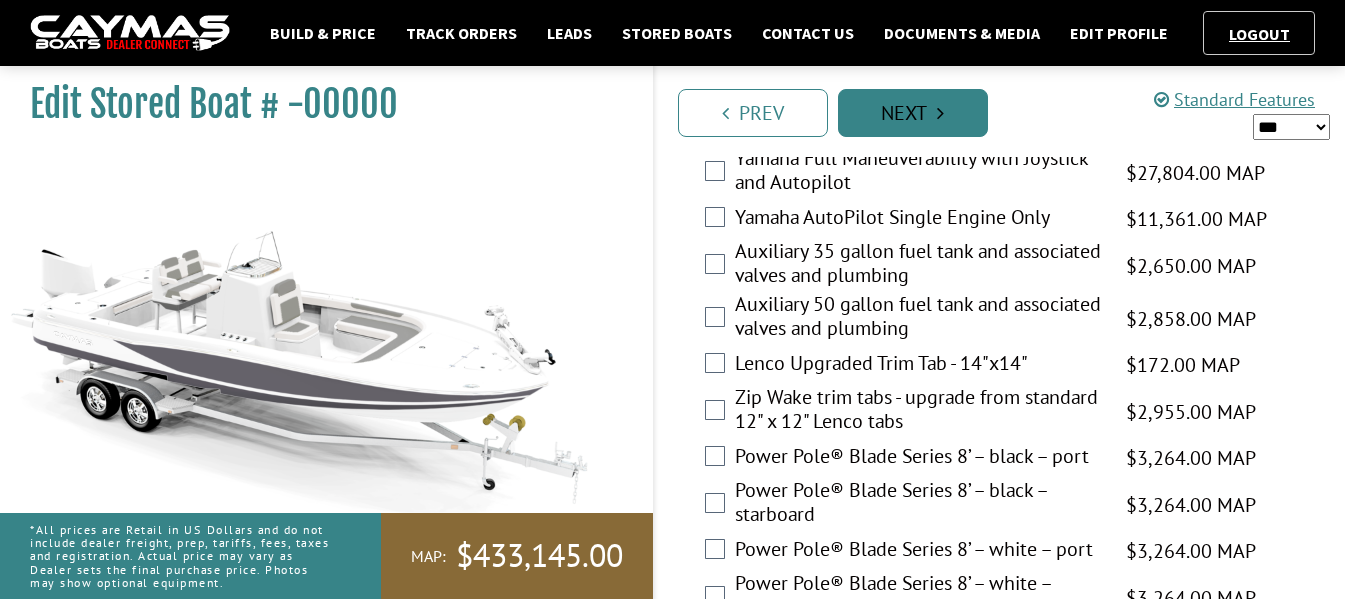 click on "Next" at bounding box center (913, 113) 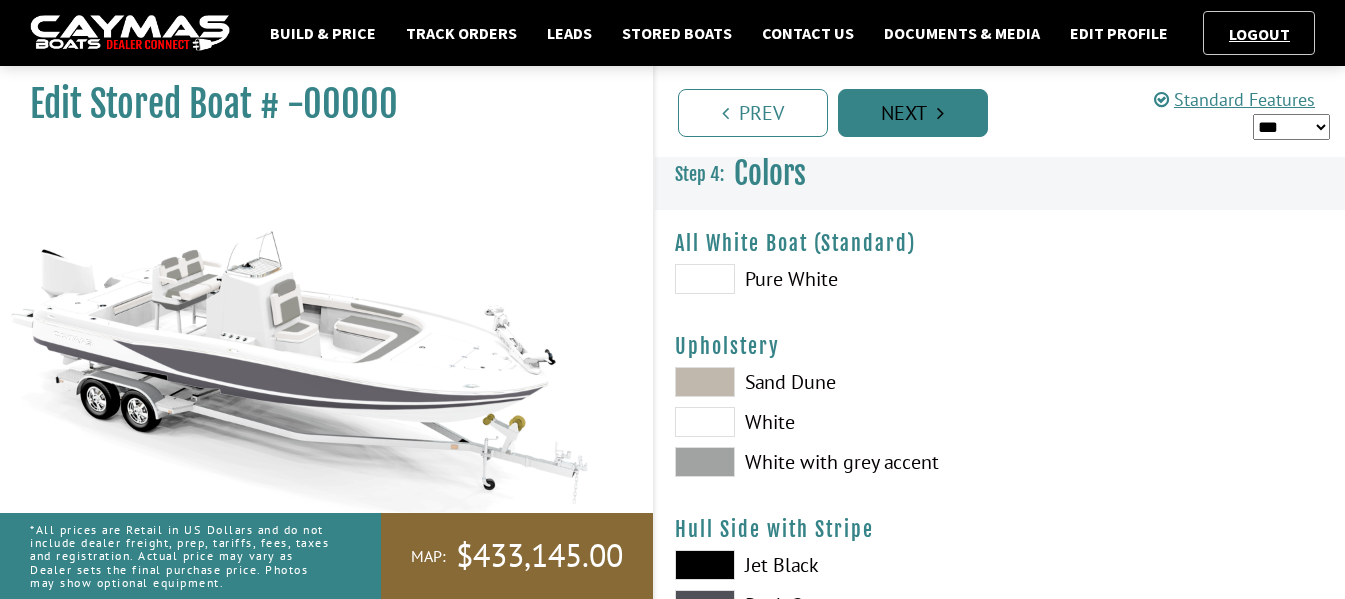 scroll, scrollTop: 0, scrollLeft: 0, axis: both 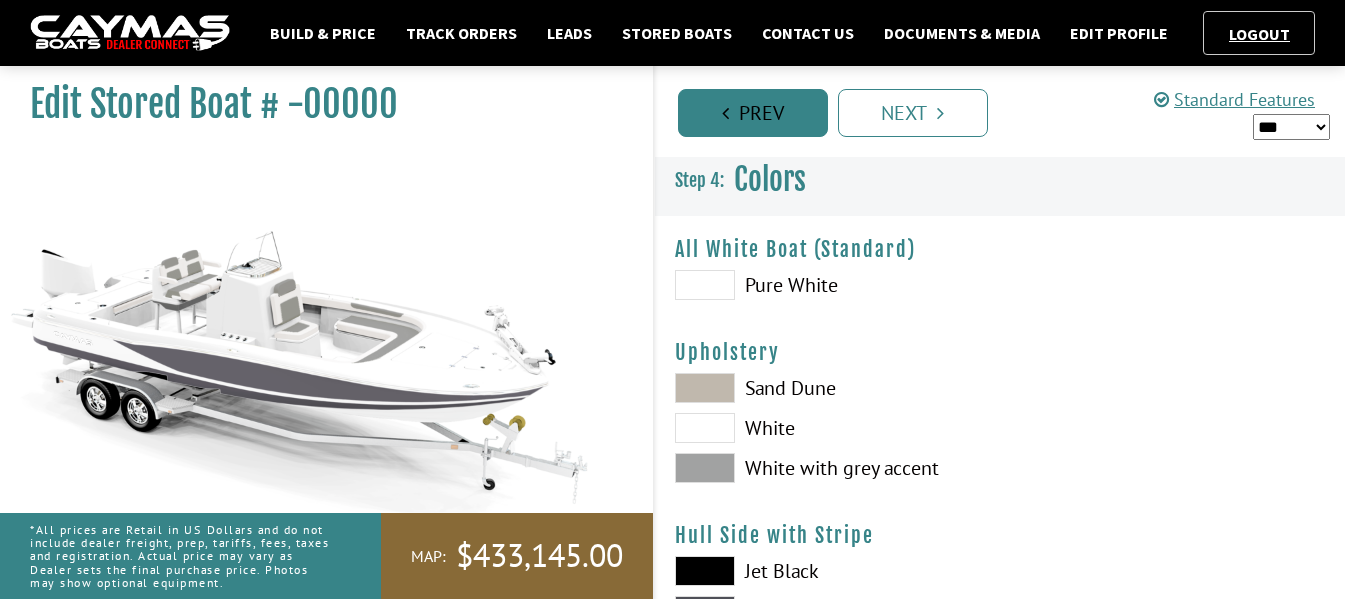 click on "Prev" at bounding box center [753, 113] 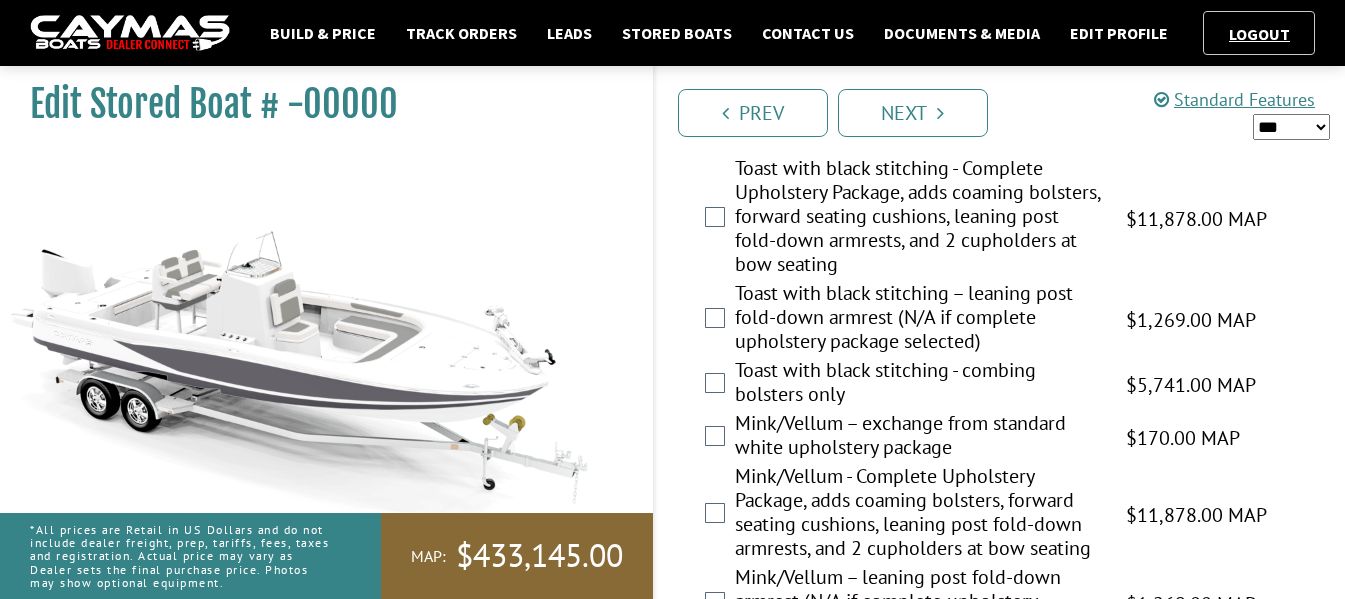scroll, scrollTop: 5700, scrollLeft: 0, axis: vertical 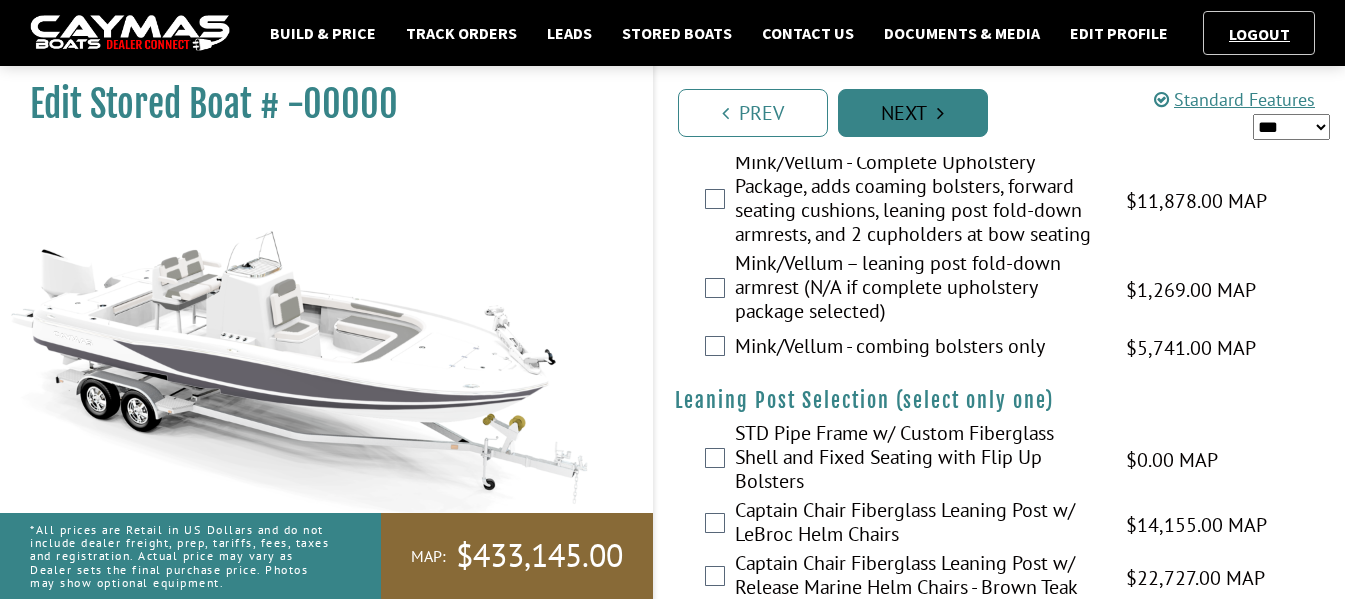click on "Next" at bounding box center (913, 113) 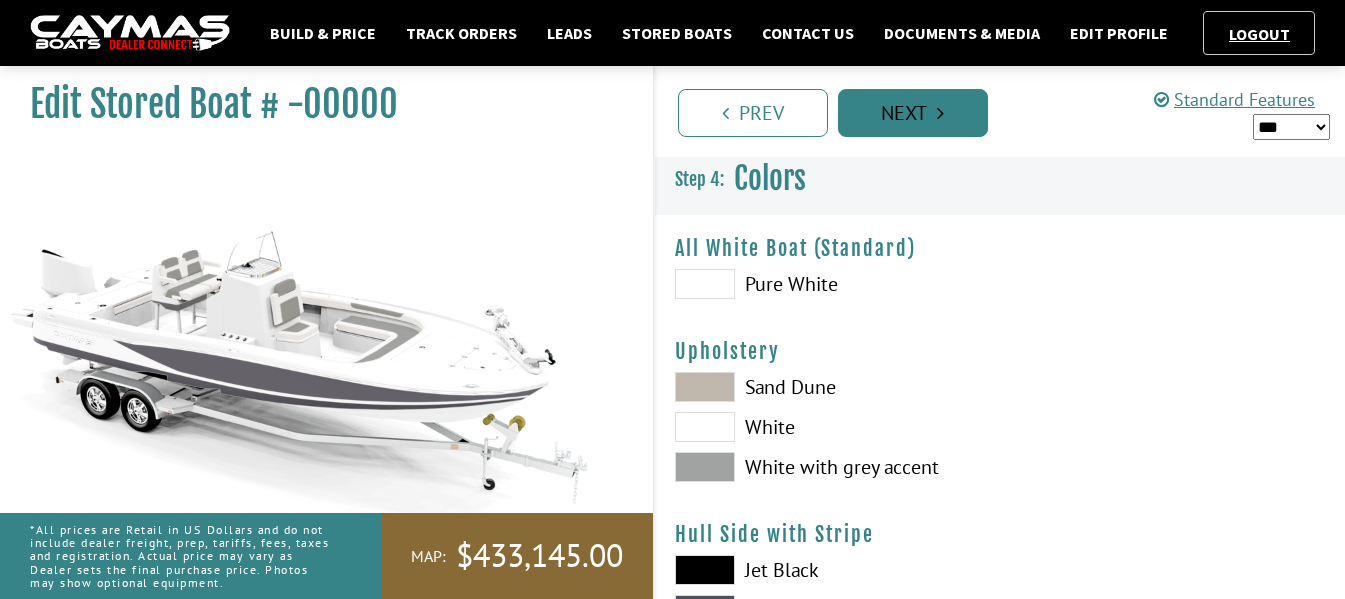 scroll, scrollTop: 0, scrollLeft: 0, axis: both 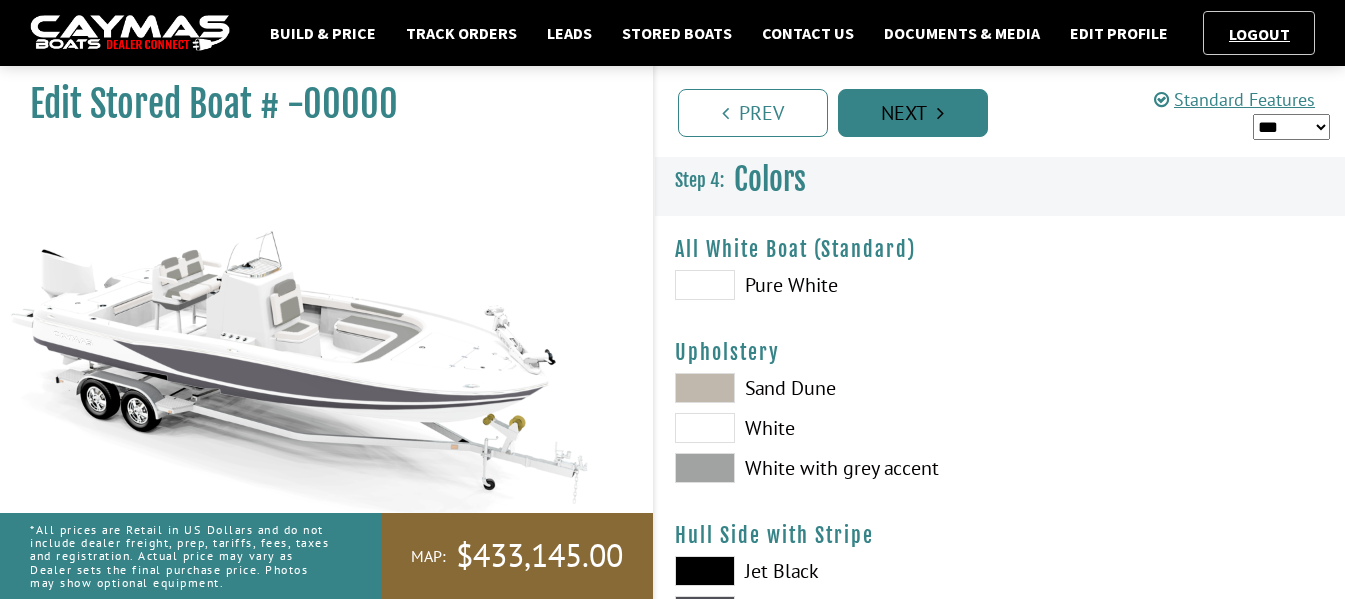 click on "Next" at bounding box center [913, 113] 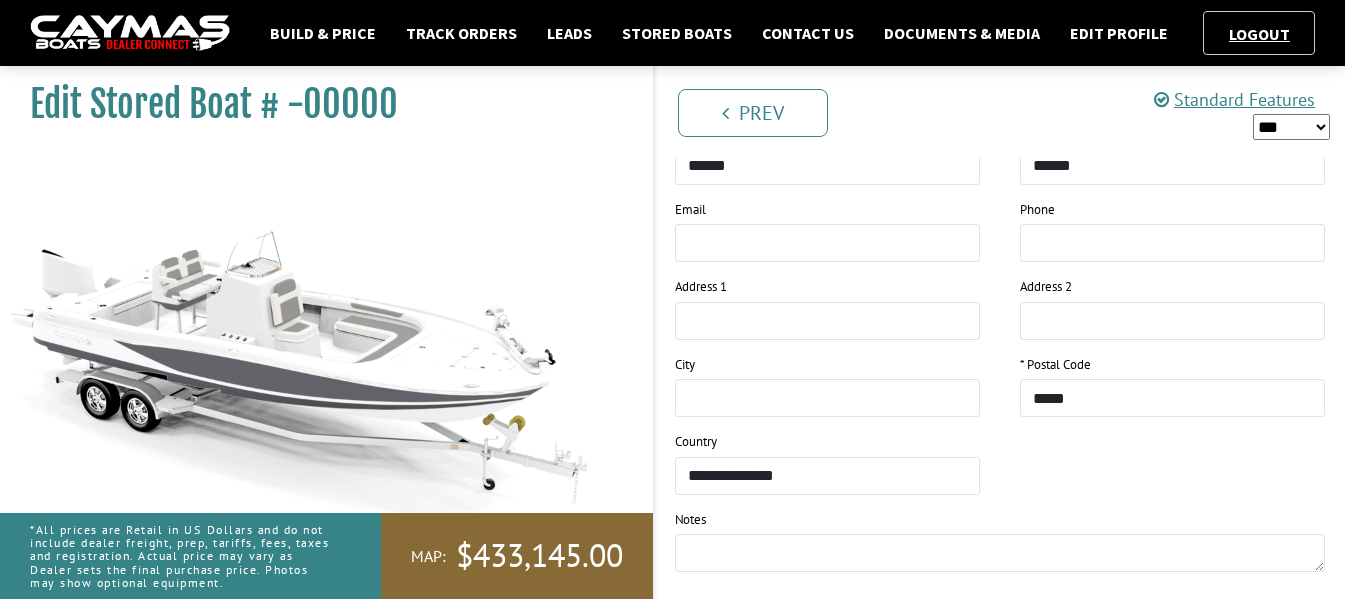 scroll, scrollTop: 3573, scrollLeft: 0, axis: vertical 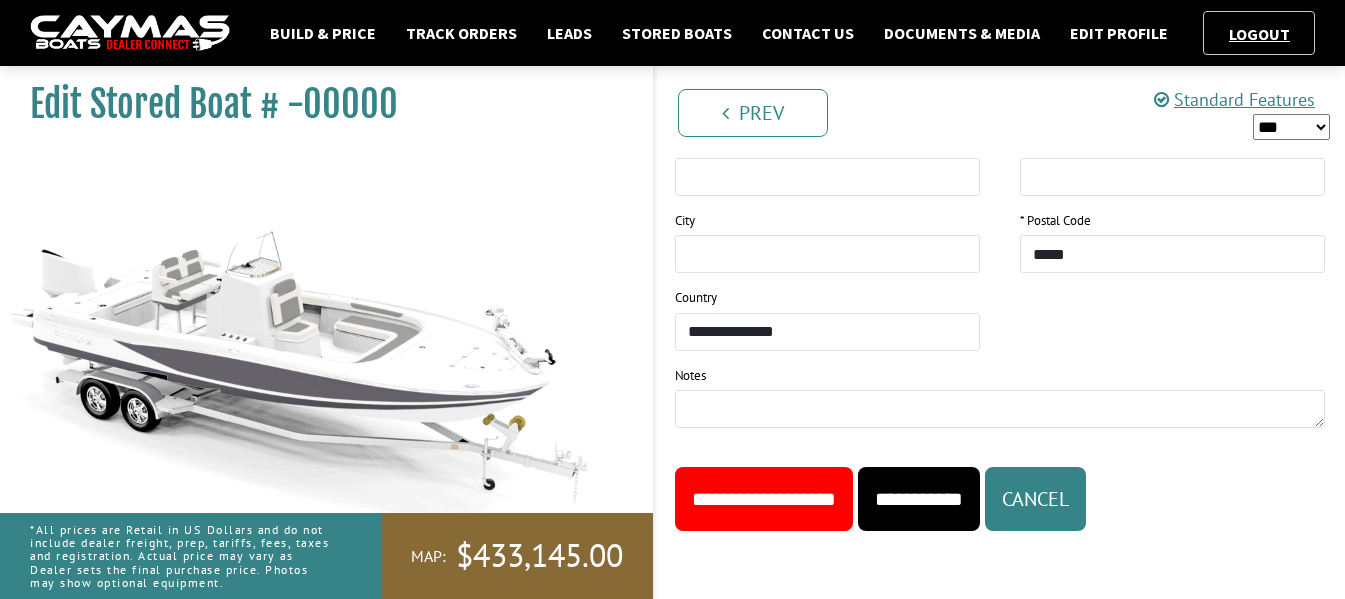 click on "**********" at bounding box center (764, 499) 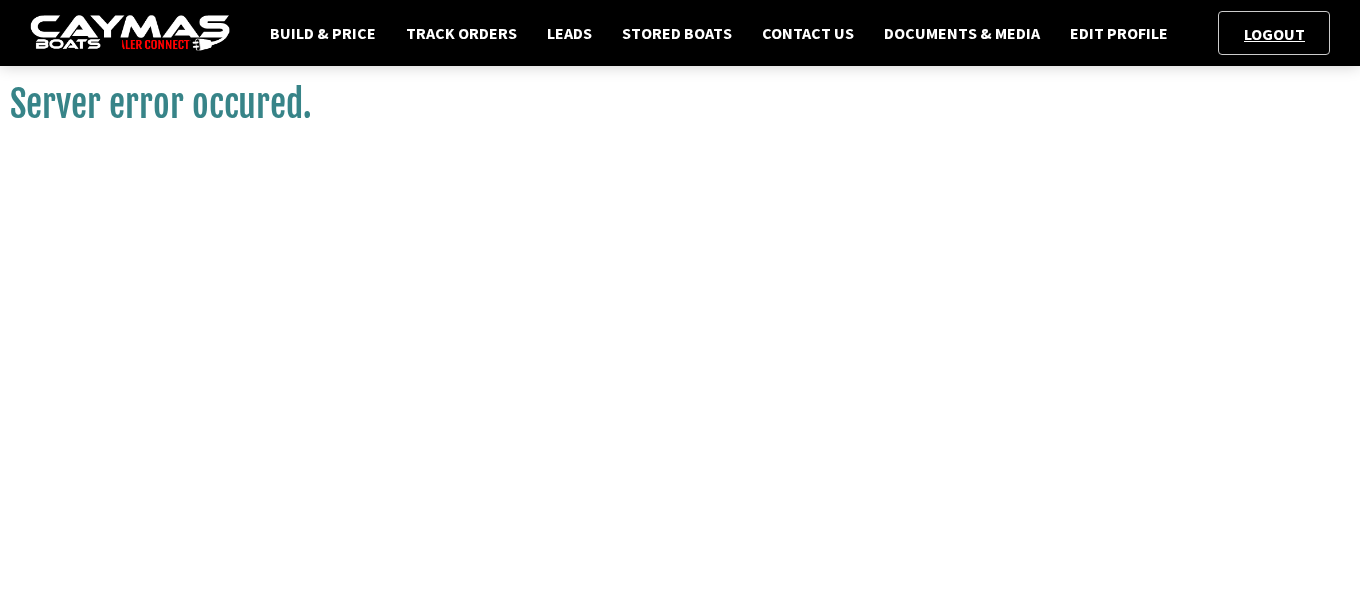 scroll, scrollTop: 0, scrollLeft: 0, axis: both 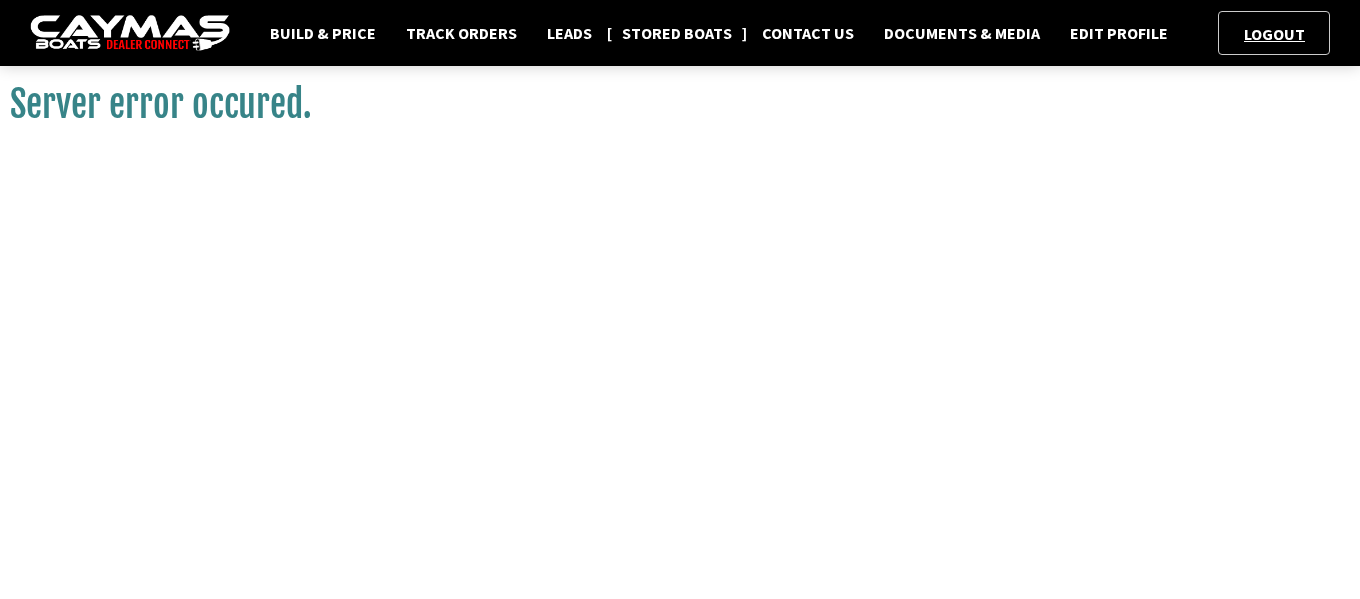 click on "Stored Boats" at bounding box center (677, 33) 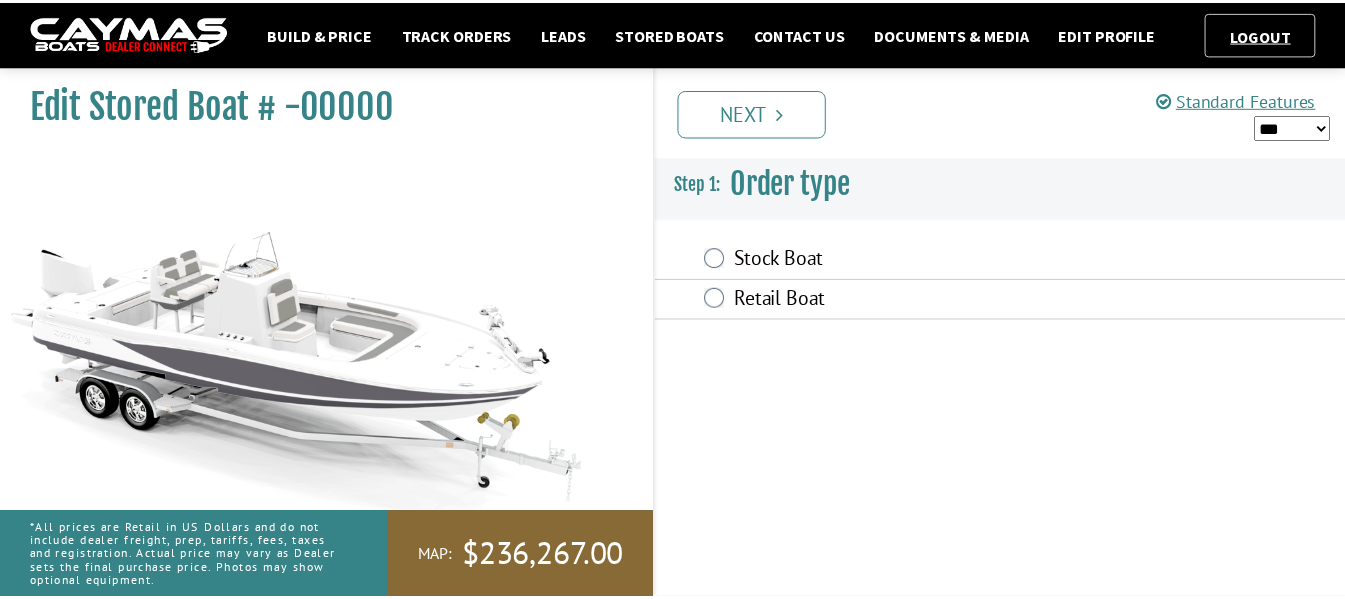 scroll, scrollTop: 0, scrollLeft: 0, axis: both 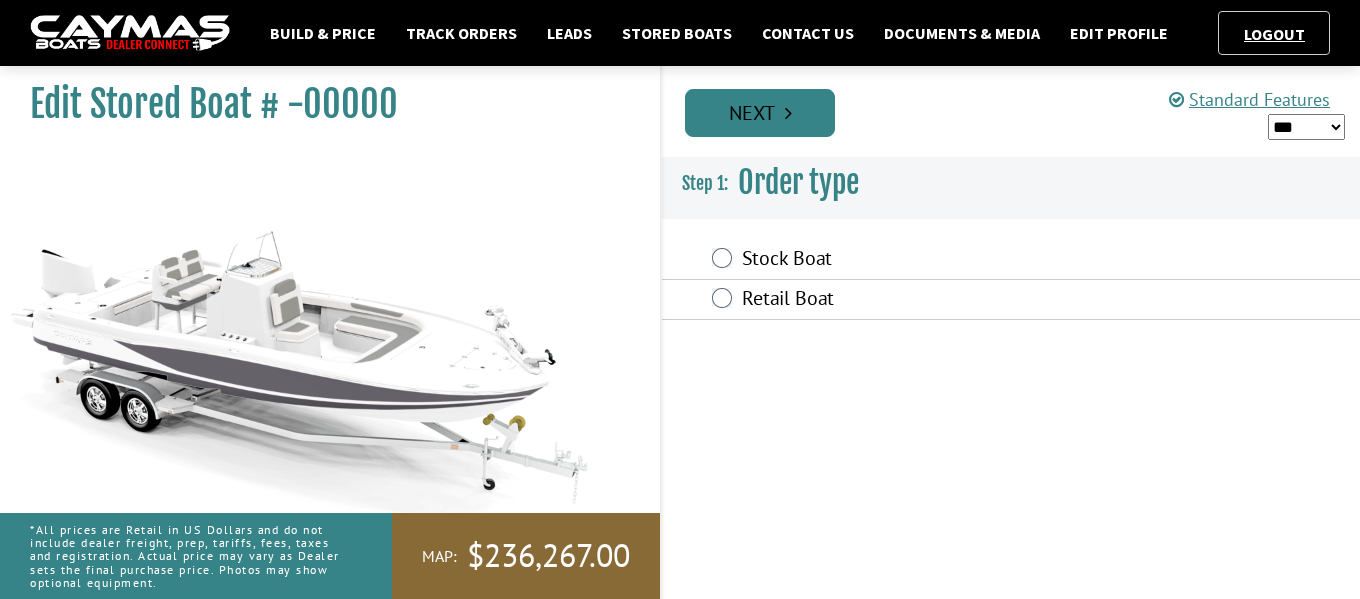 click on "Next" at bounding box center (760, 113) 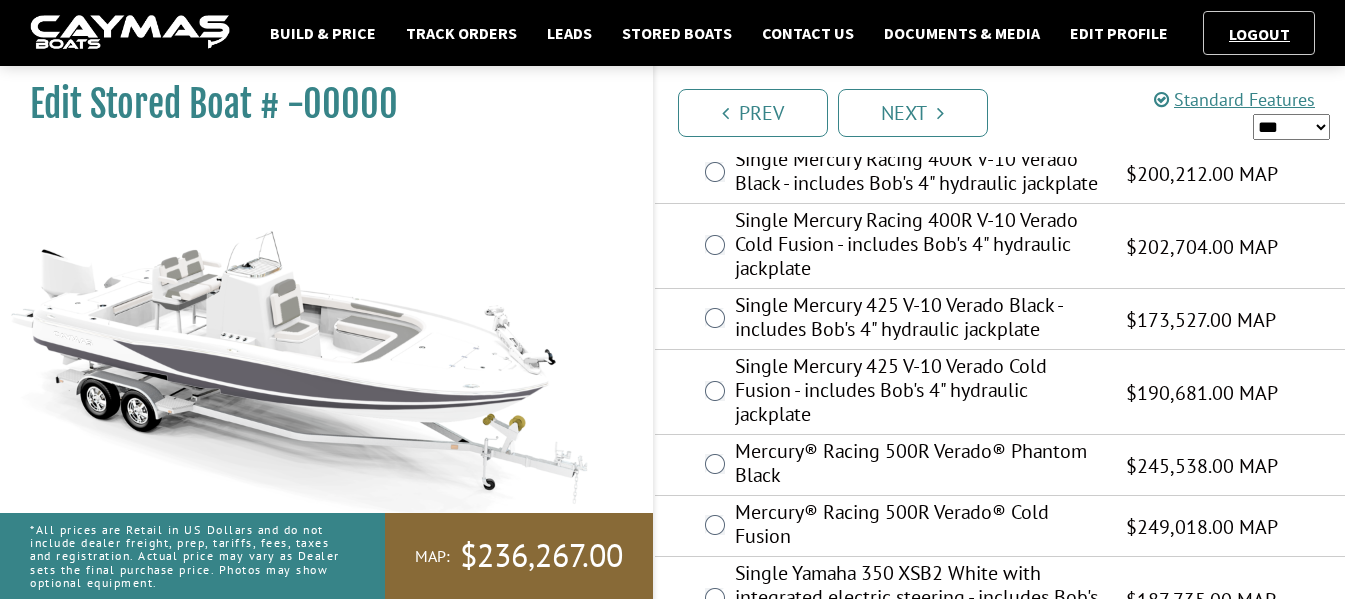 scroll, scrollTop: 953, scrollLeft: 0, axis: vertical 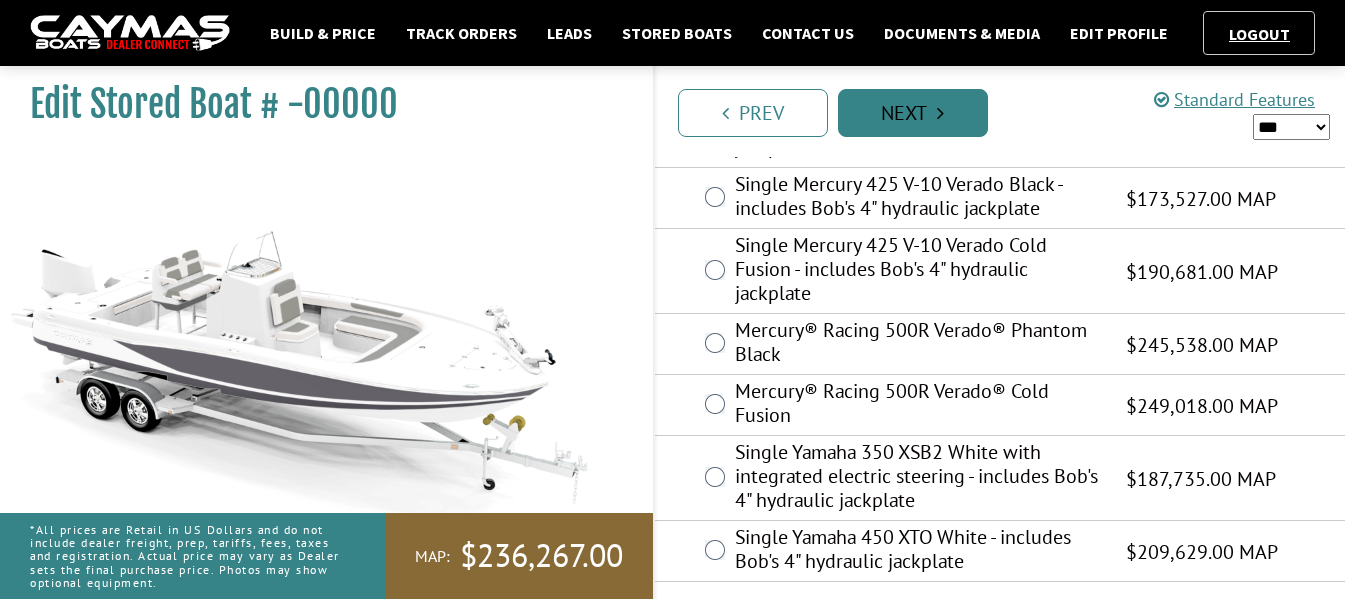 click on "Next" at bounding box center [913, 113] 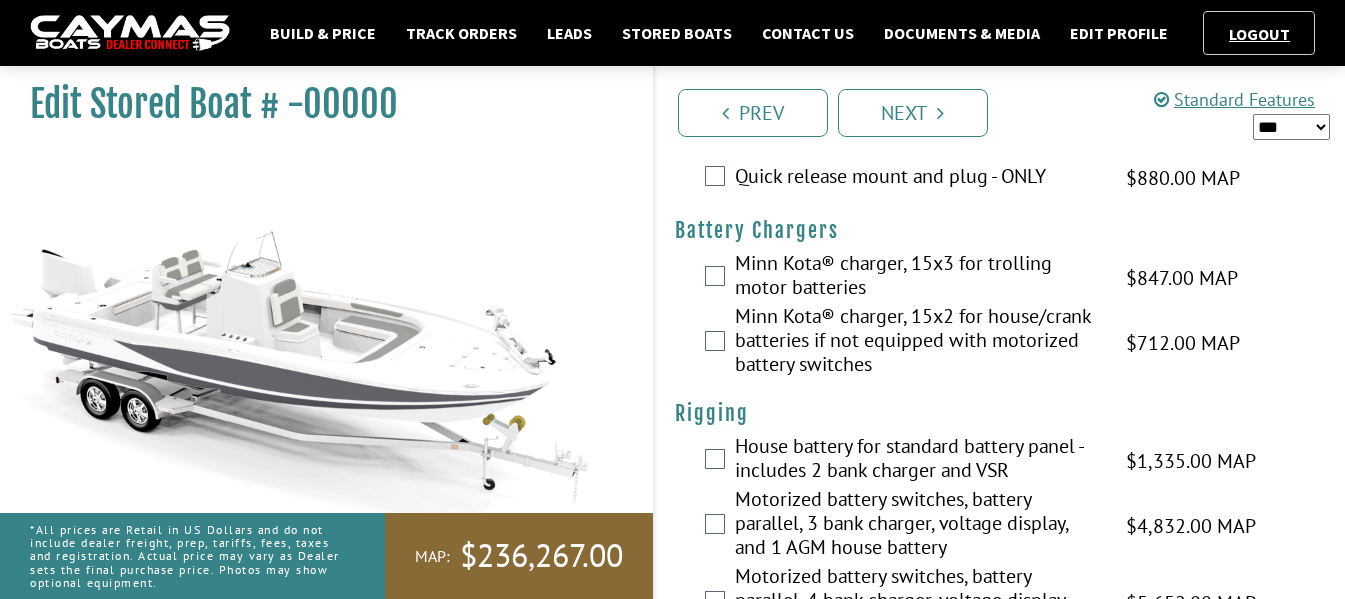 scroll, scrollTop: 0, scrollLeft: 0, axis: both 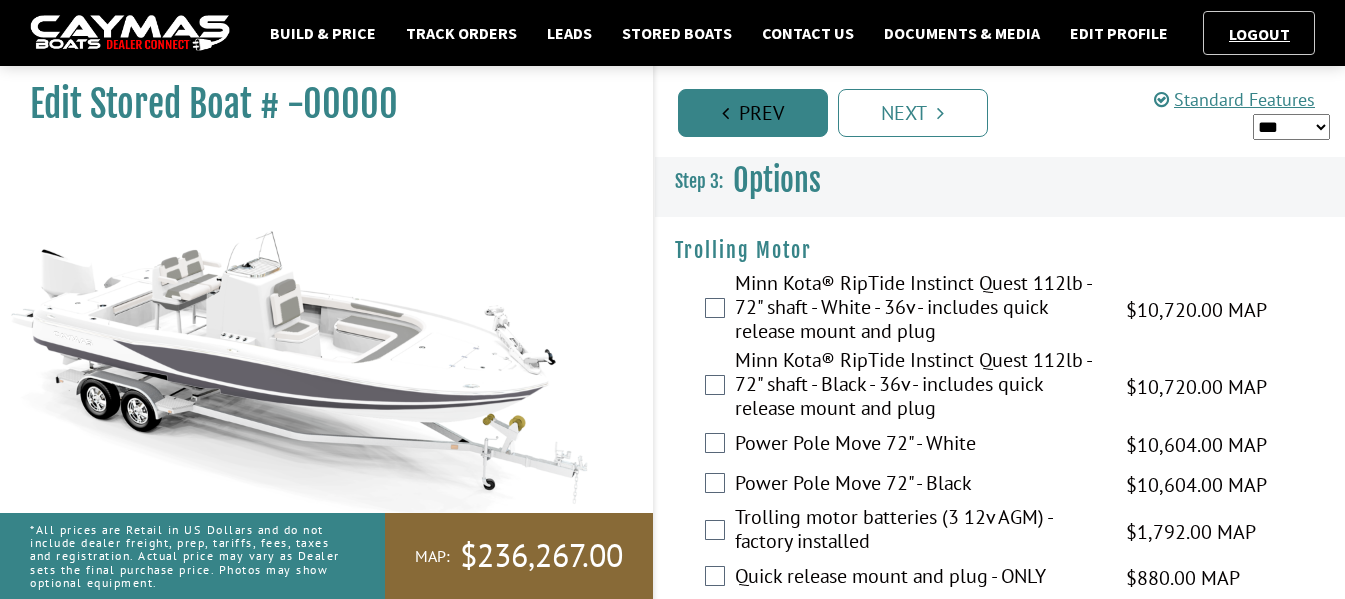click on "Prev" at bounding box center [753, 113] 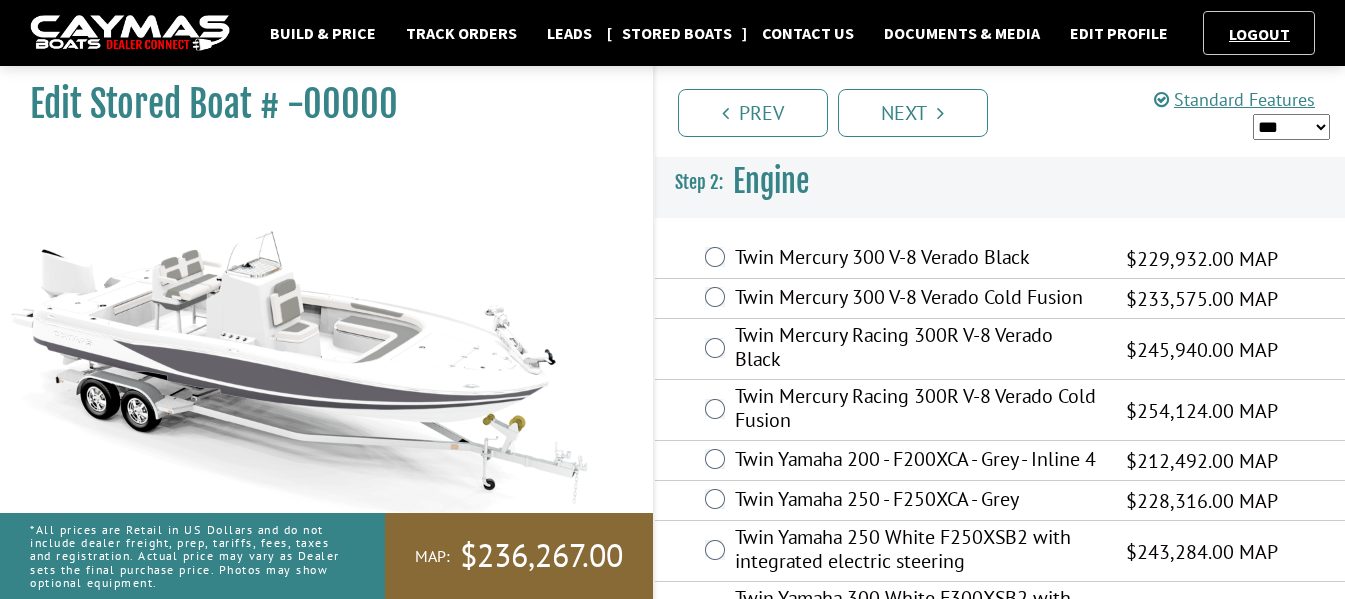 click on "Stored Boats" at bounding box center (677, 33) 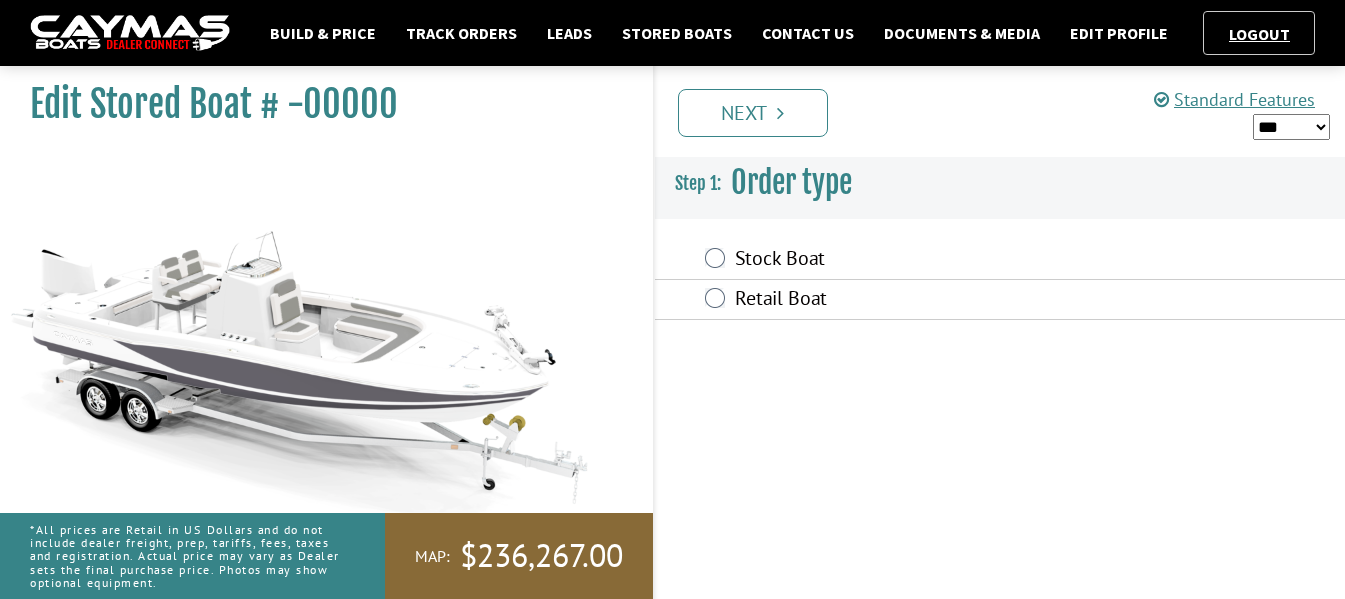 scroll, scrollTop: 0, scrollLeft: 0, axis: both 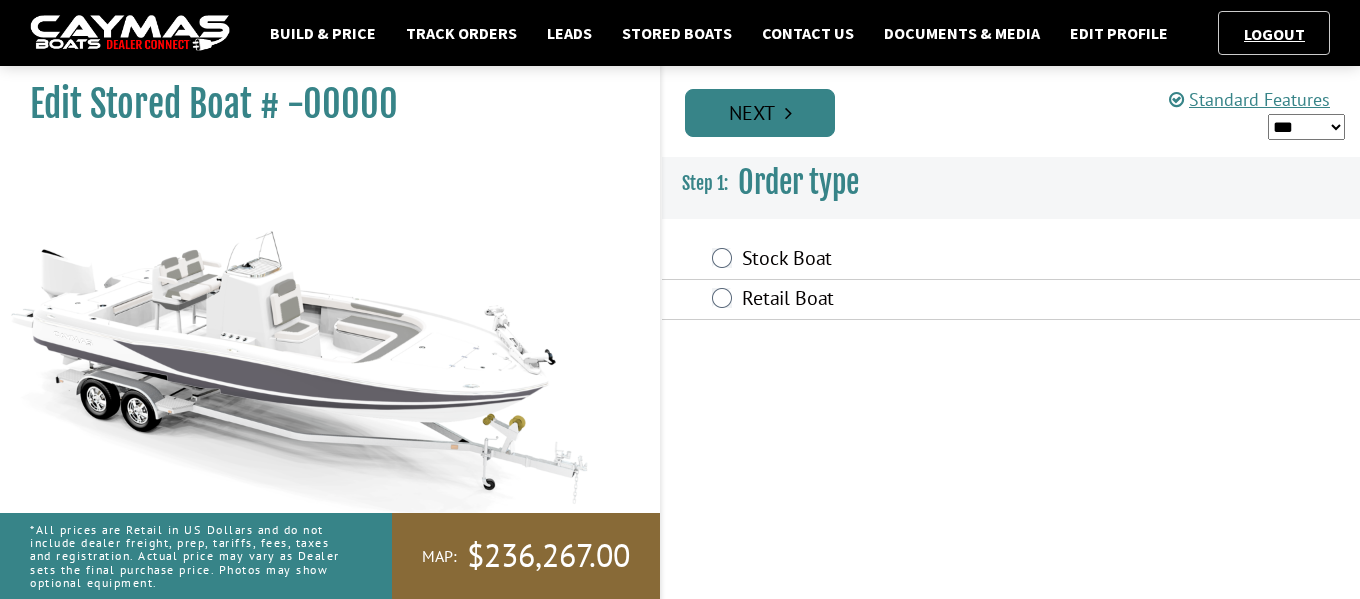click at bounding box center [788, 113] 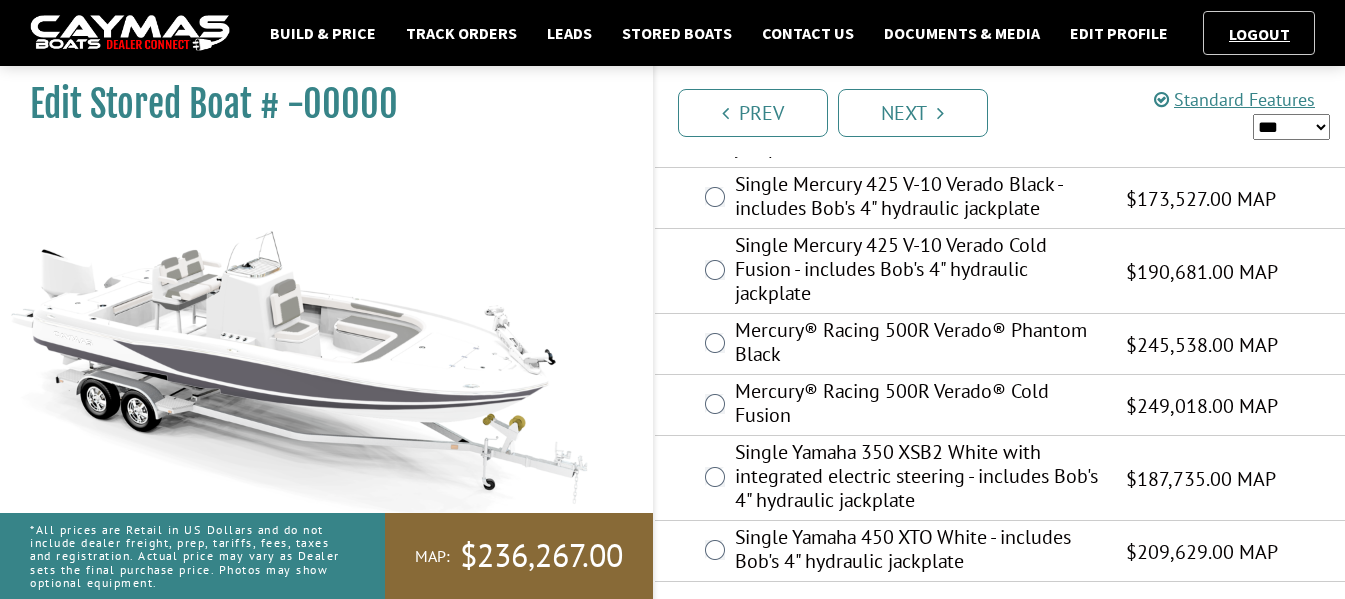 scroll, scrollTop: 953, scrollLeft: 0, axis: vertical 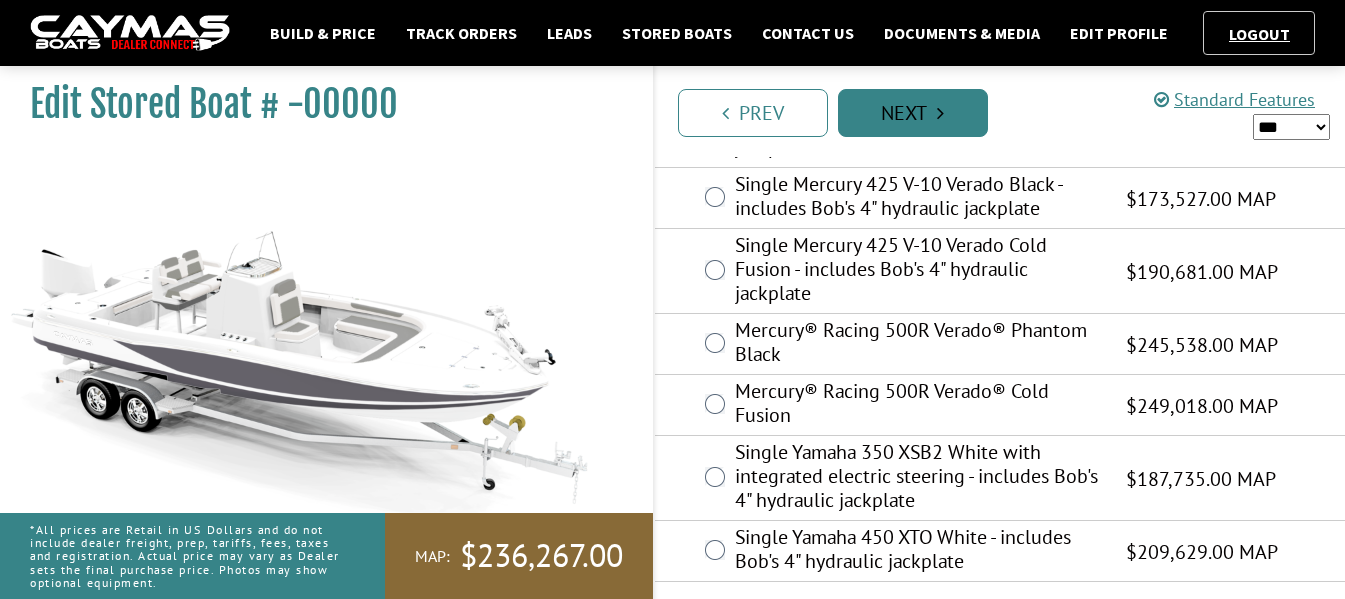 click on "Next" at bounding box center [913, 113] 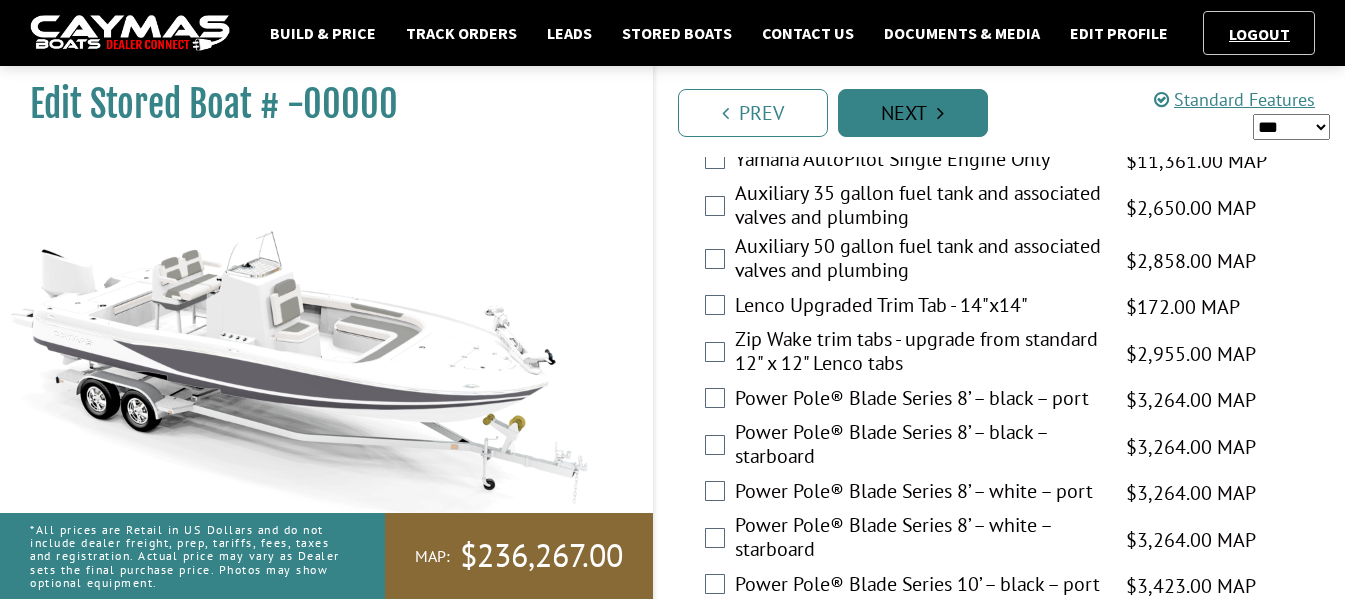 scroll, scrollTop: 0, scrollLeft: 0, axis: both 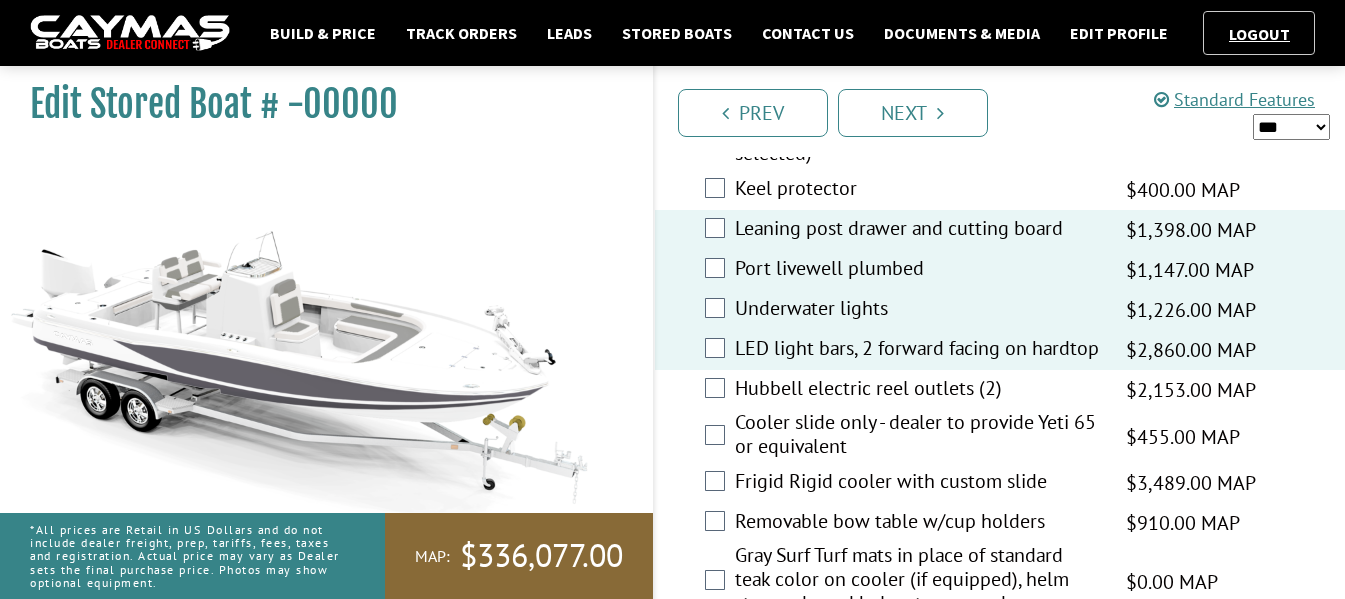 click on "Hubbell electric reel outlets (2)
$2,153.00 MAP
$1,400.00
$2,153.00 MSRP
$2,153.00" at bounding box center [1000, 390] 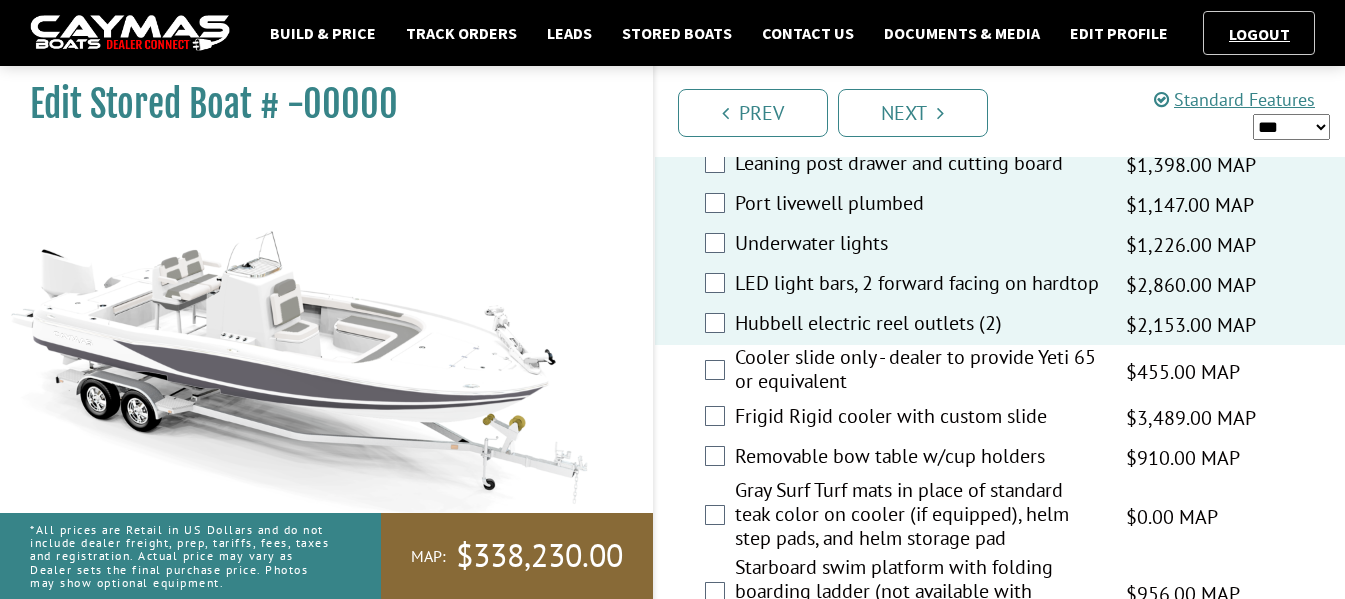 scroll, scrollTop: 3800, scrollLeft: 0, axis: vertical 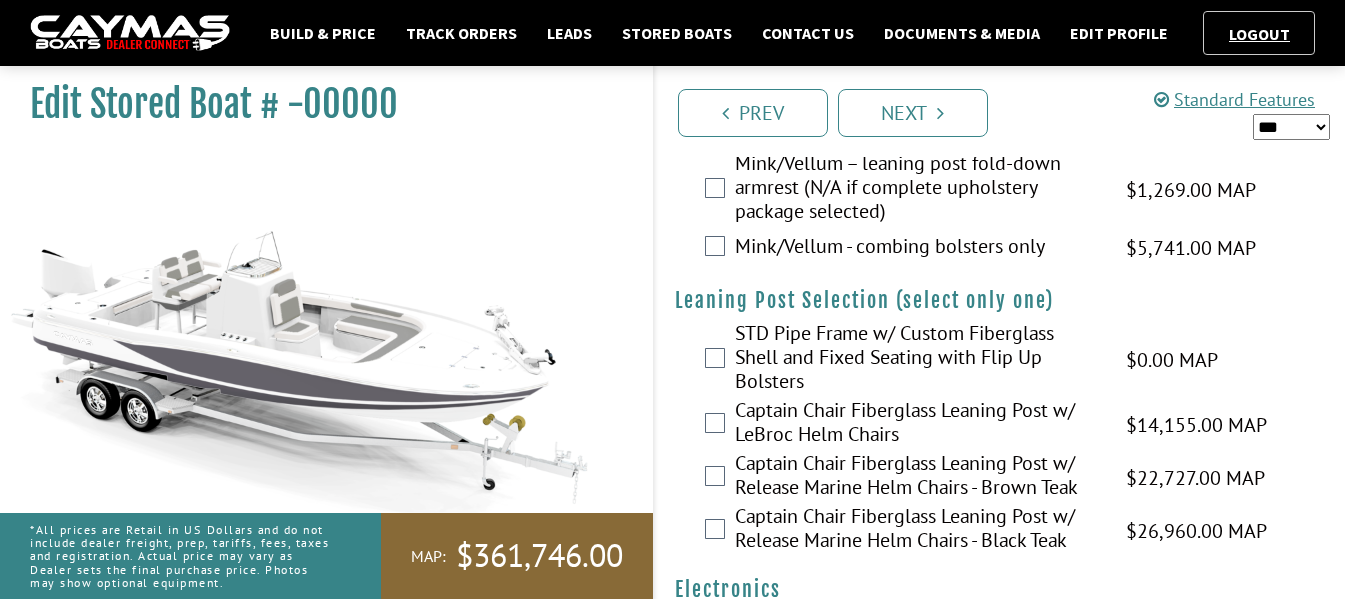 click on "STD Pipe Frame w/ Custom Fiberglass Shell and Fixed Seating with Flip Up Bolsters
$0.00 MAP
$0.00
$0.00 MSRP
$0.00" at bounding box center [1000, 359] 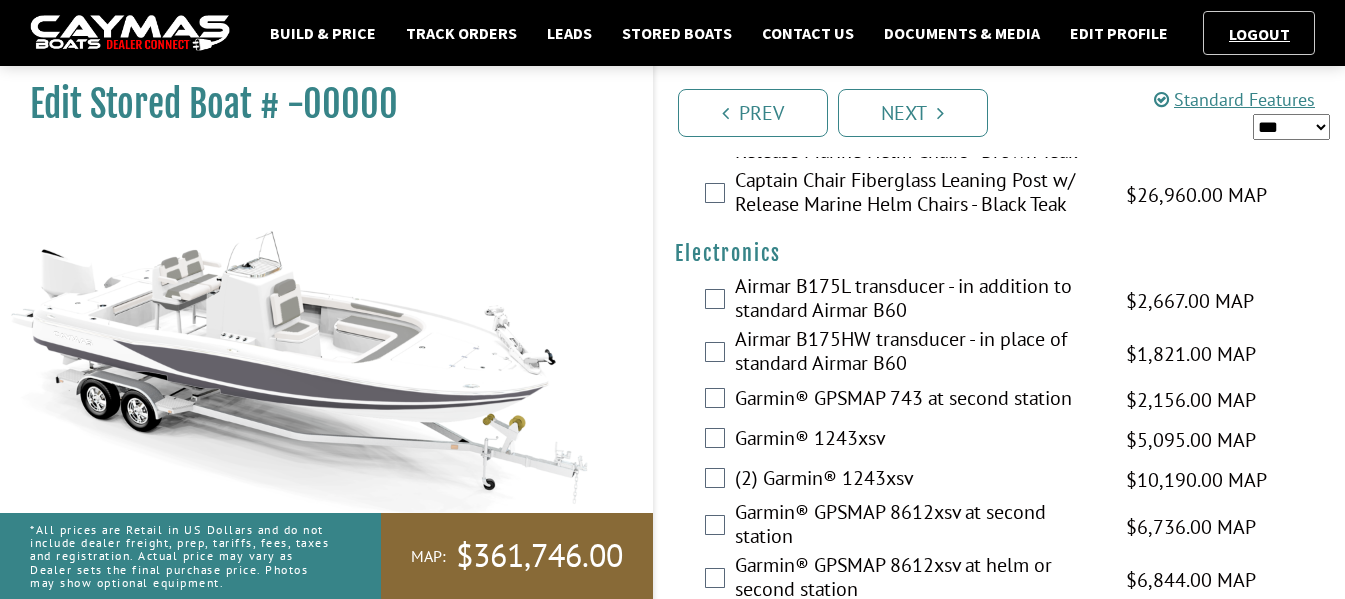 scroll, scrollTop: 6200, scrollLeft: 0, axis: vertical 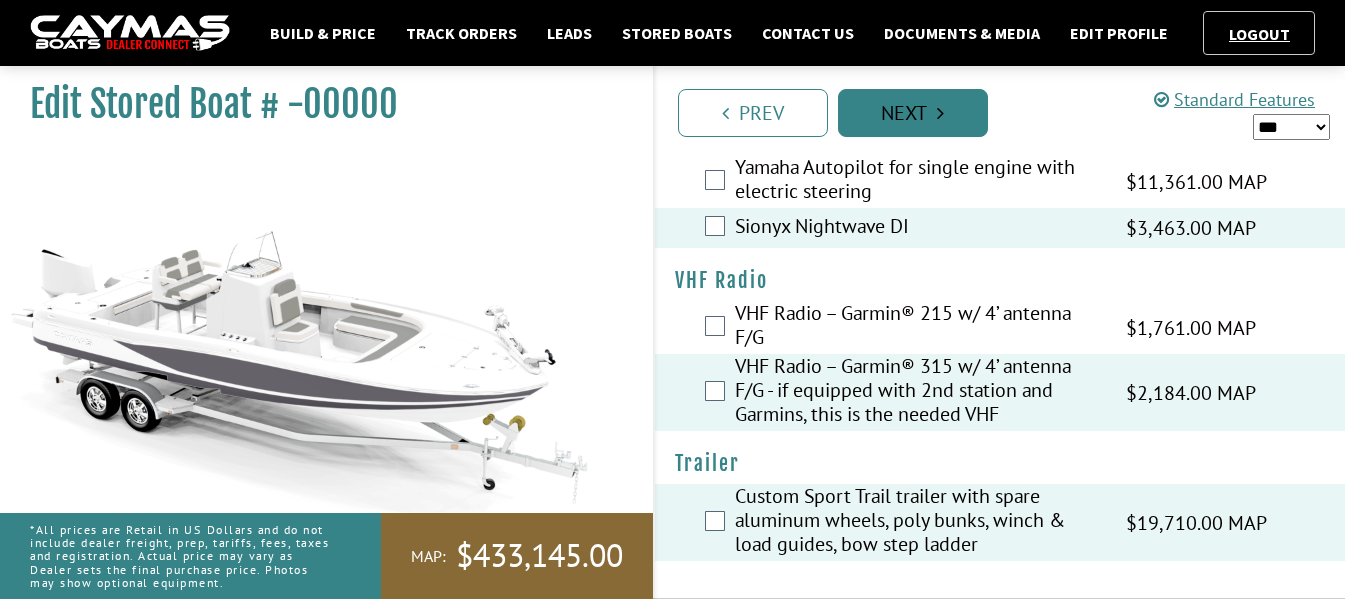 click on "Next" at bounding box center [913, 113] 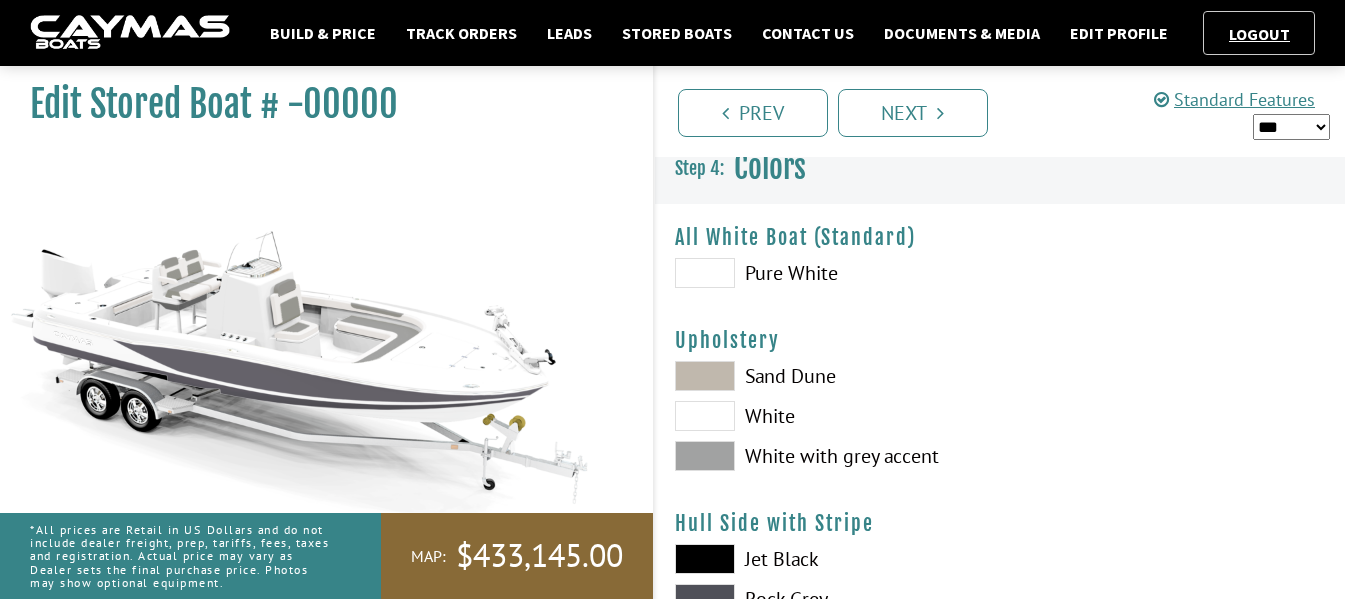 scroll, scrollTop: 0, scrollLeft: 0, axis: both 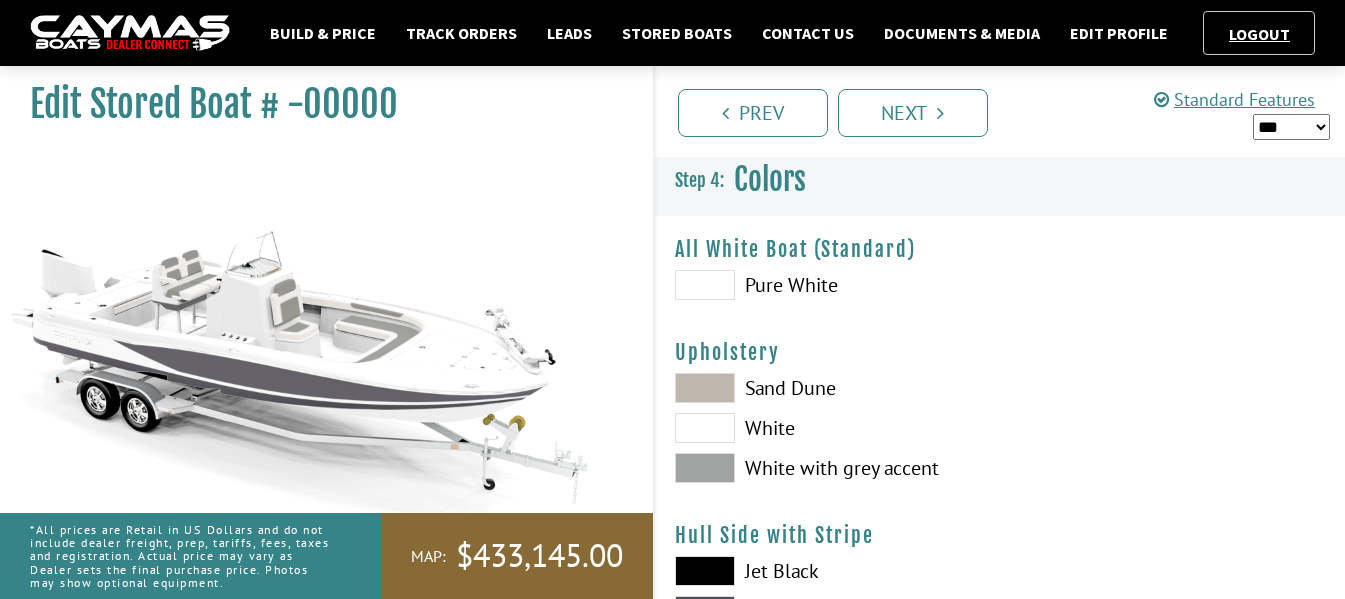 click at bounding box center [705, 285] 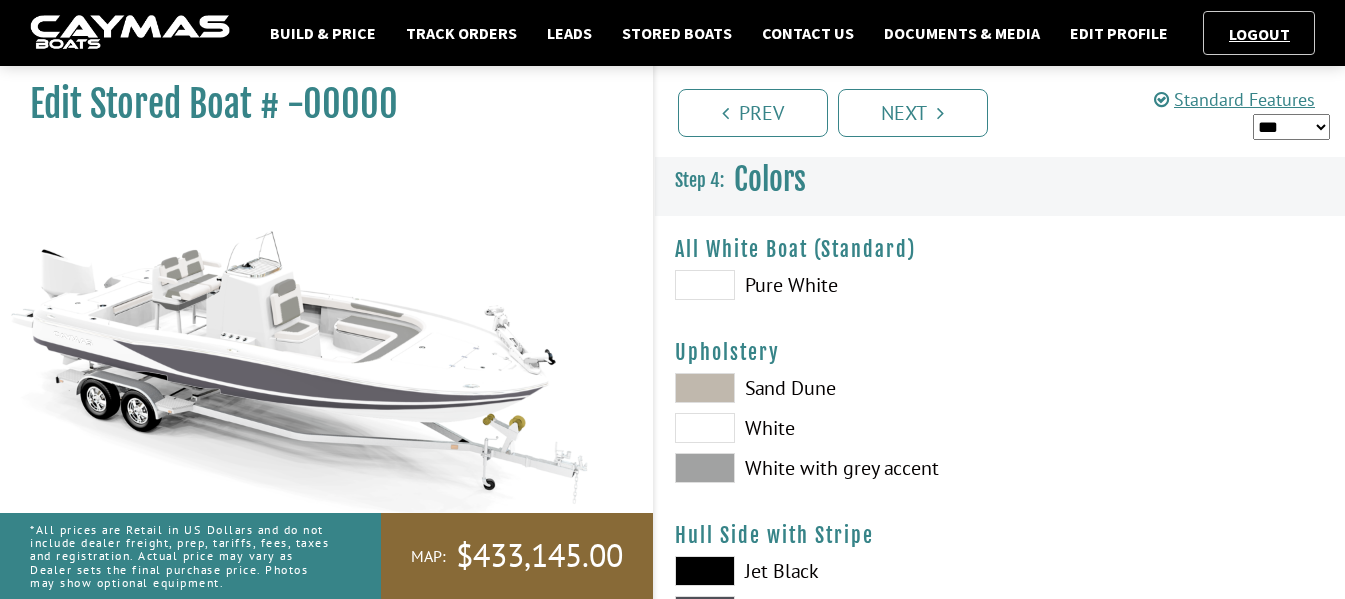 click at bounding box center [705, 468] 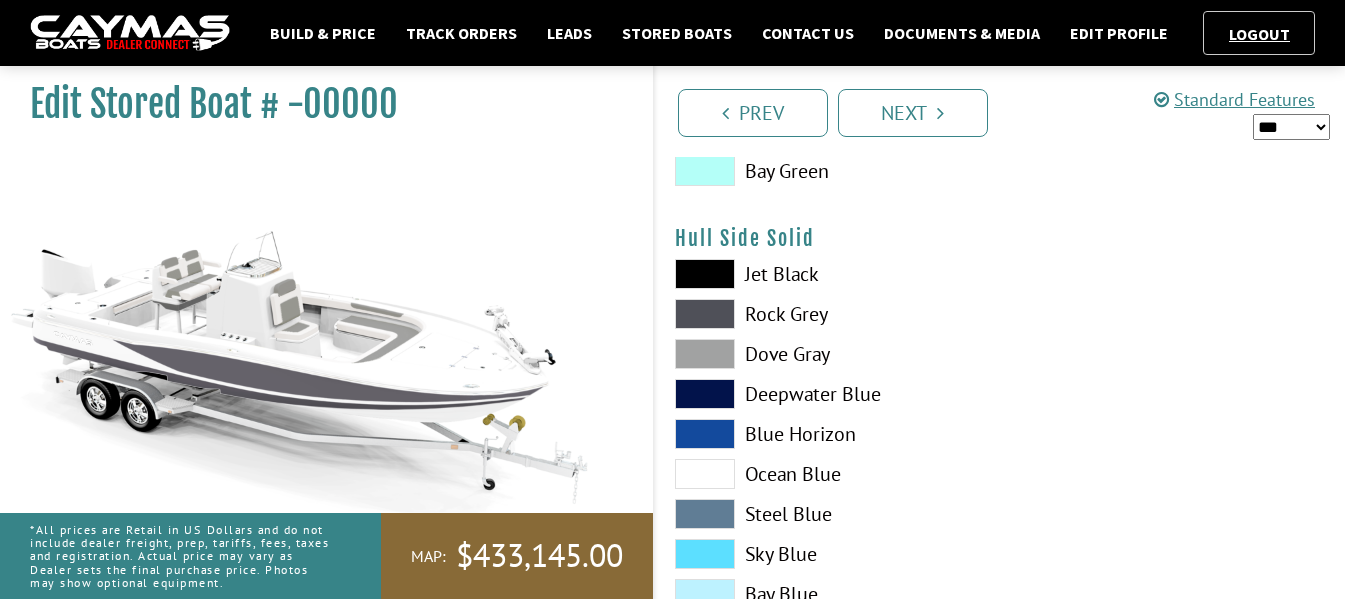 scroll, scrollTop: 700, scrollLeft: 0, axis: vertical 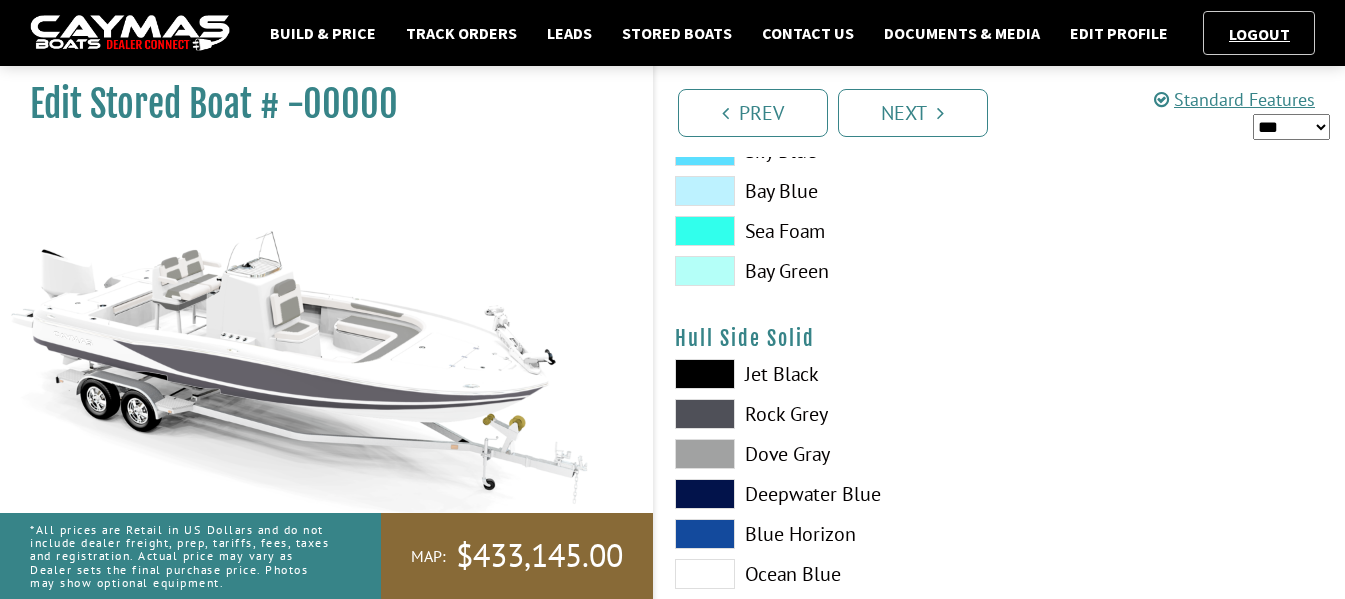 click at bounding box center (705, 374) 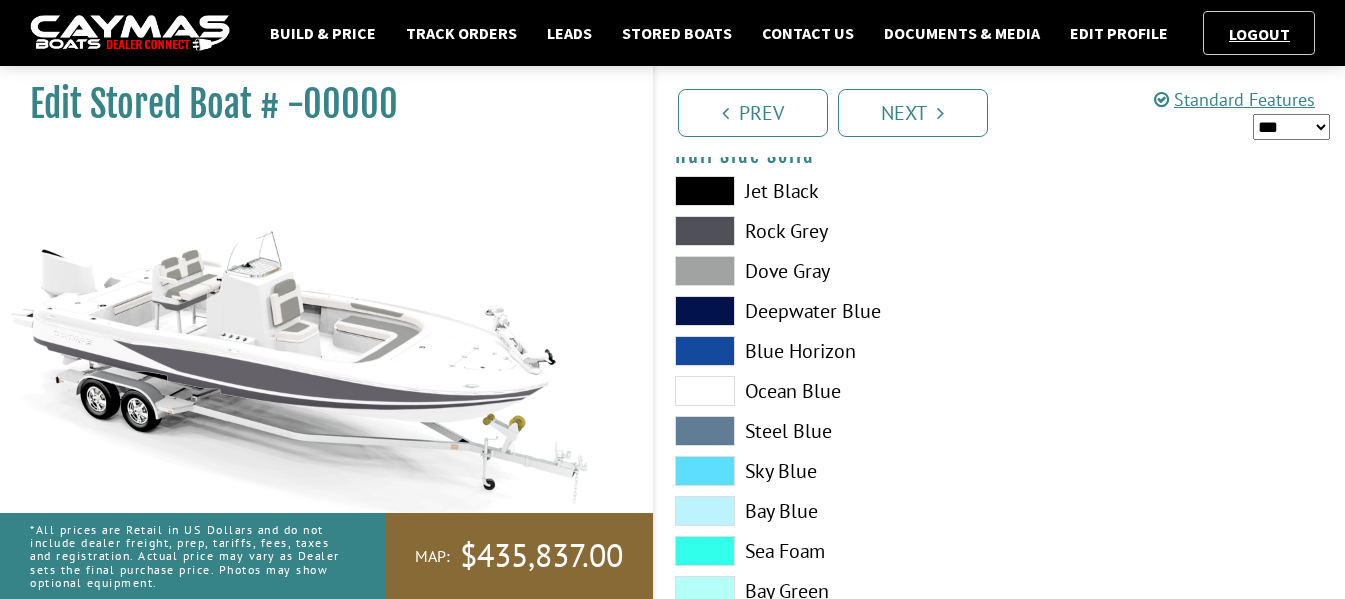 scroll, scrollTop: 900, scrollLeft: 0, axis: vertical 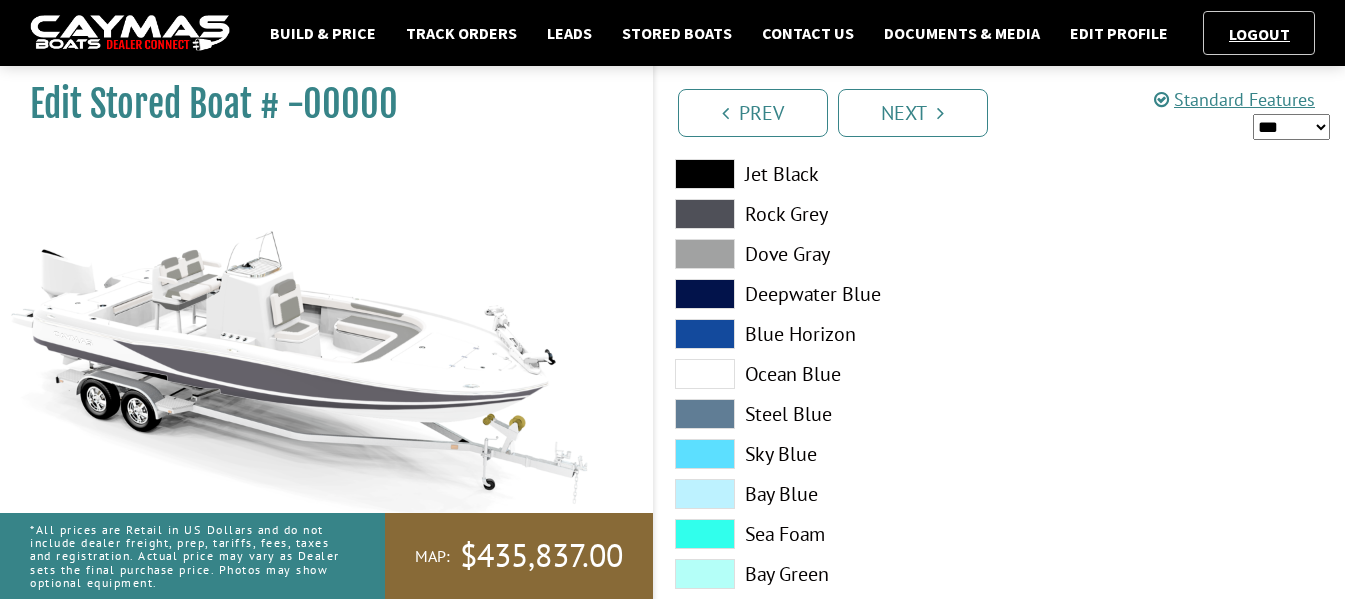 click at bounding box center [1172, 379] 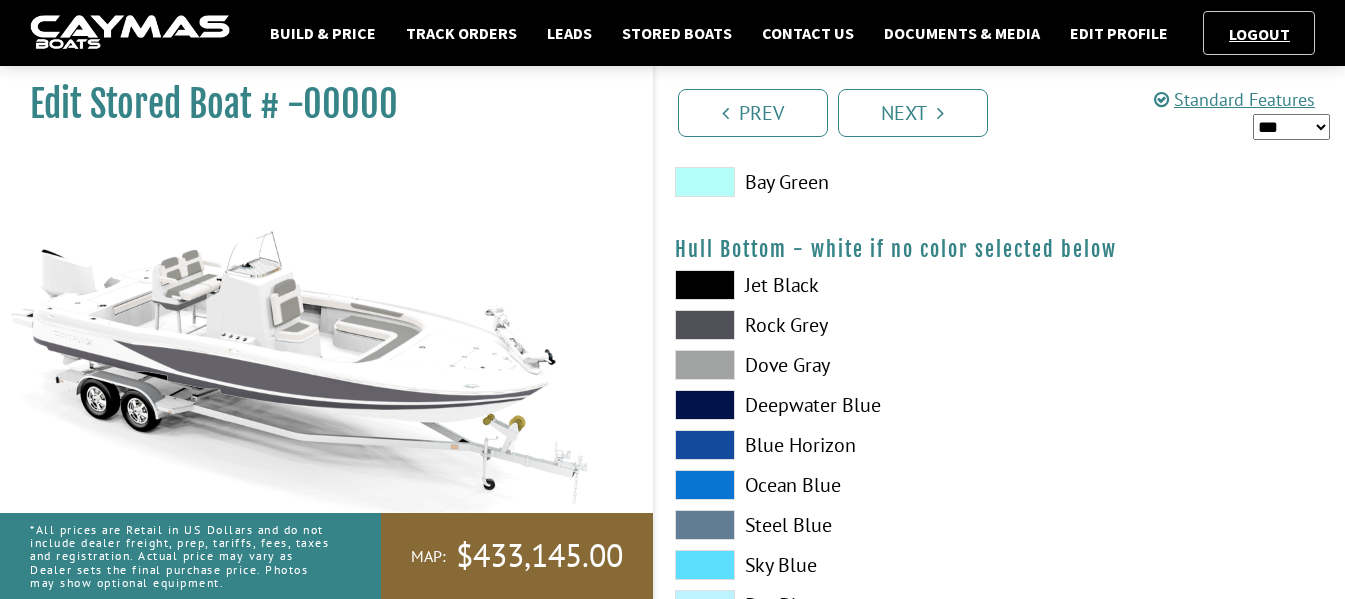 scroll, scrollTop: 1300, scrollLeft: 0, axis: vertical 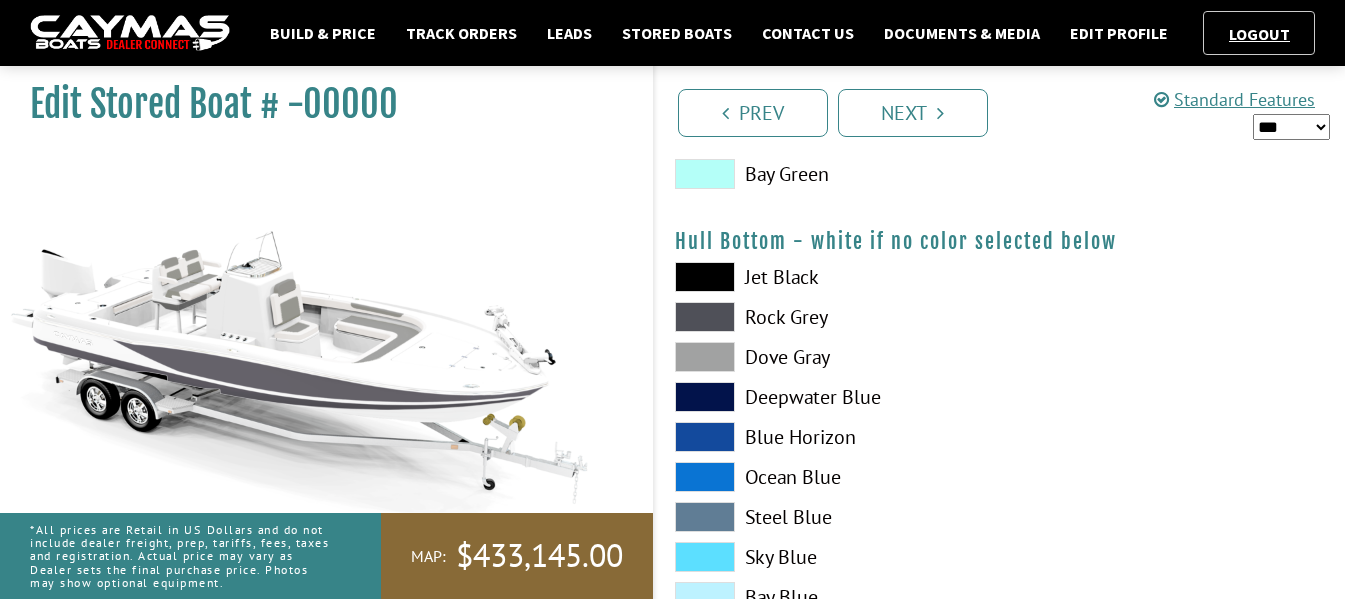 click at bounding box center [705, 277] 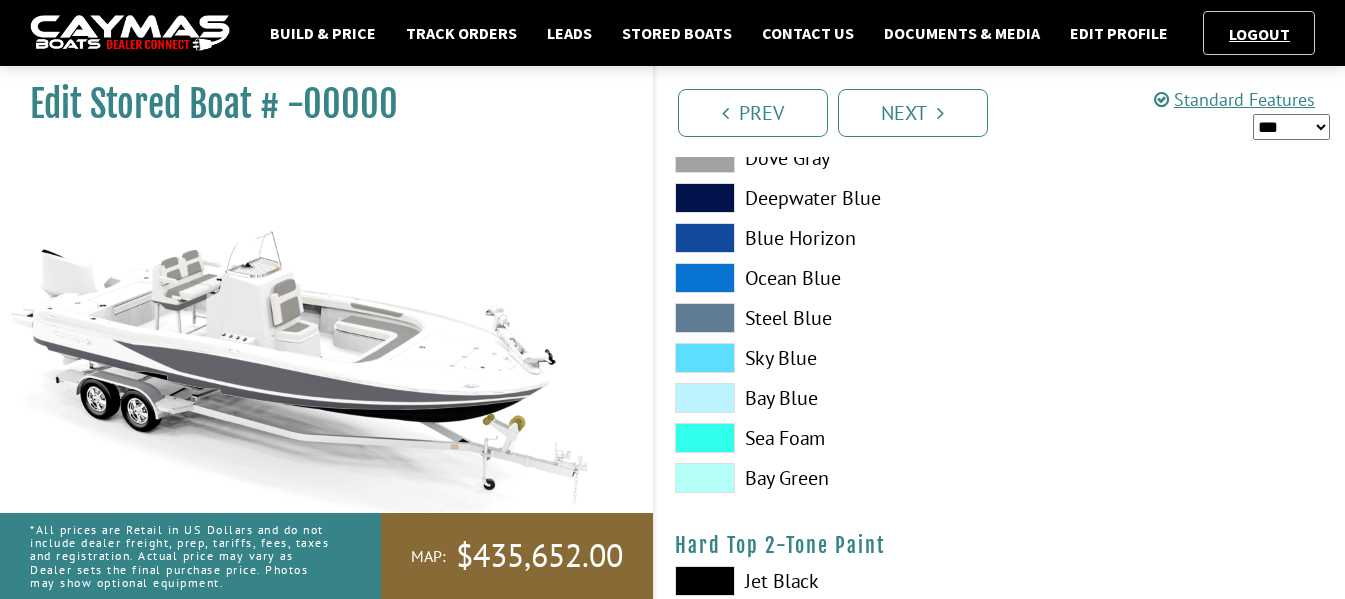 scroll, scrollTop: 1500, scrollLeft: 0, axis: vertical 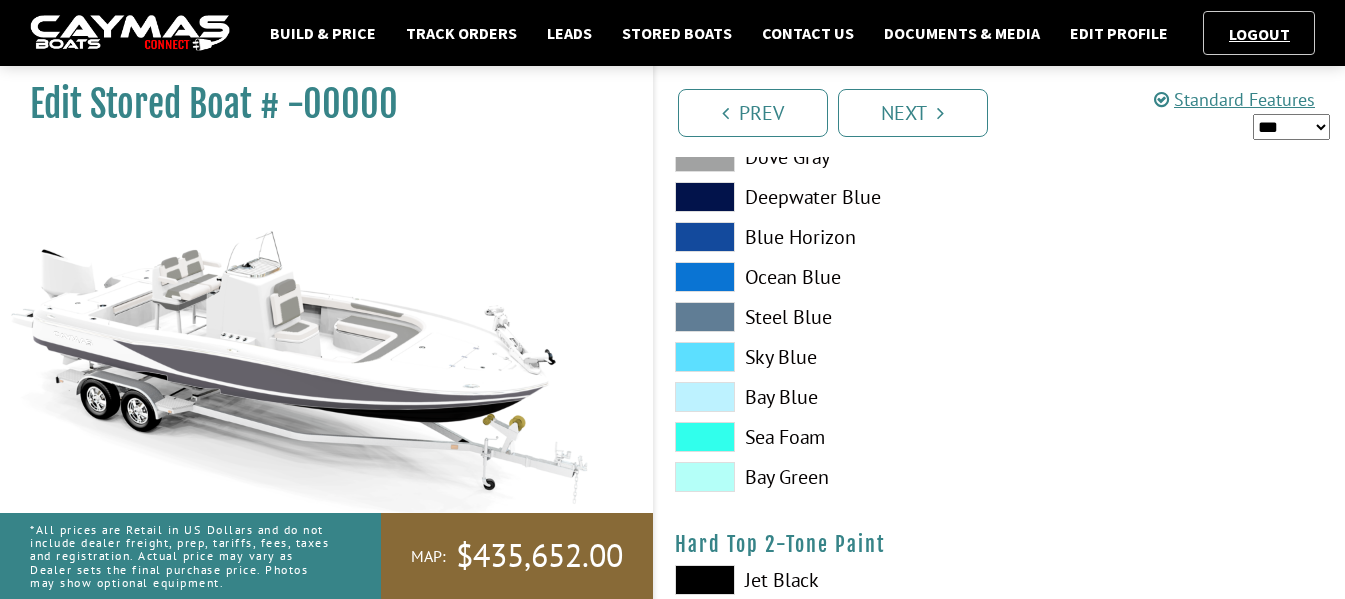 click at bounding box center (1172, 282) 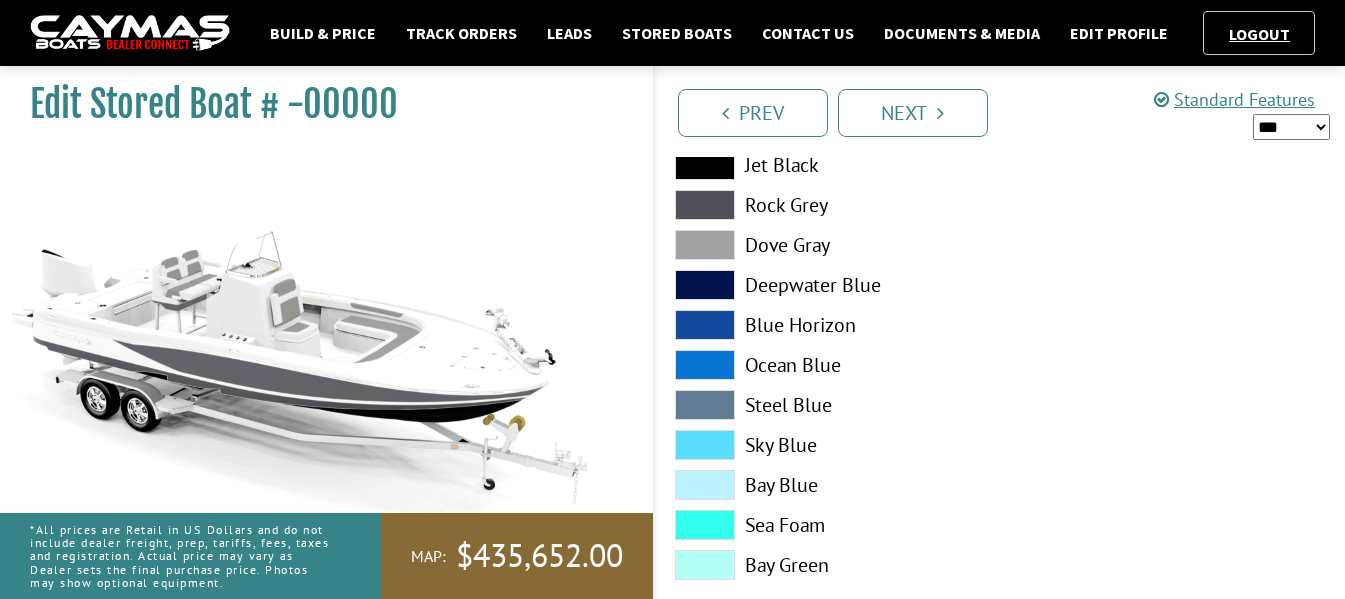 scroll, scrollTop: 1300, scrollLeft: 0, axis: vertical 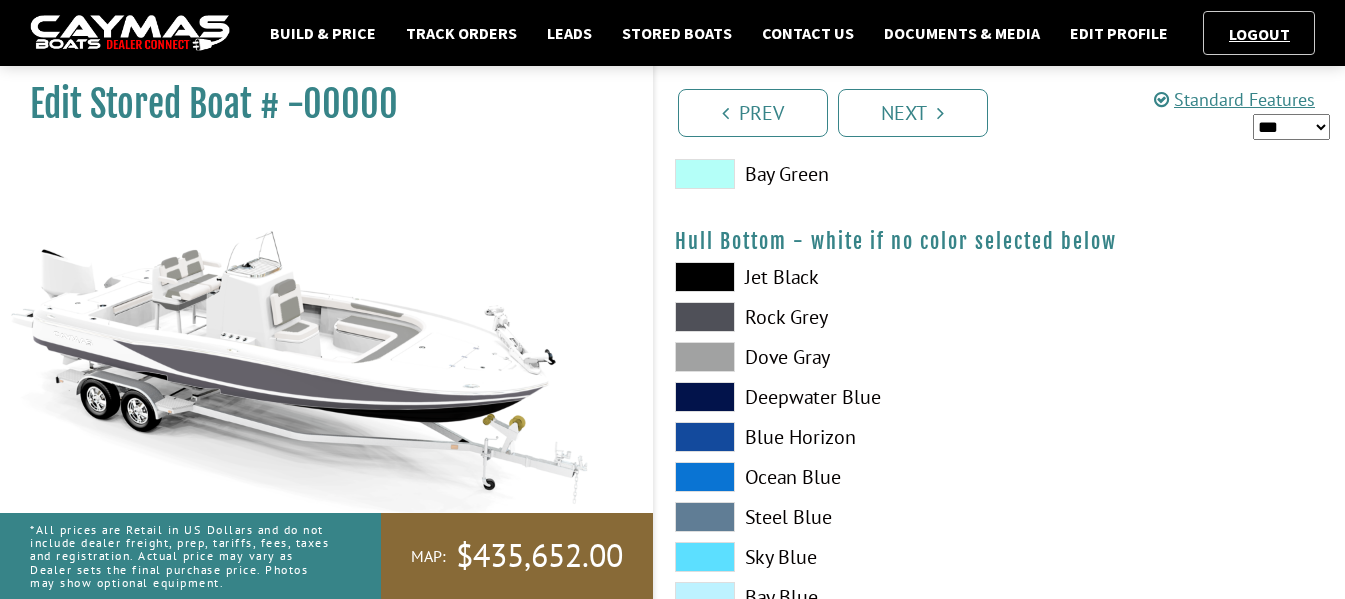 click at bounding box center (705, 277) 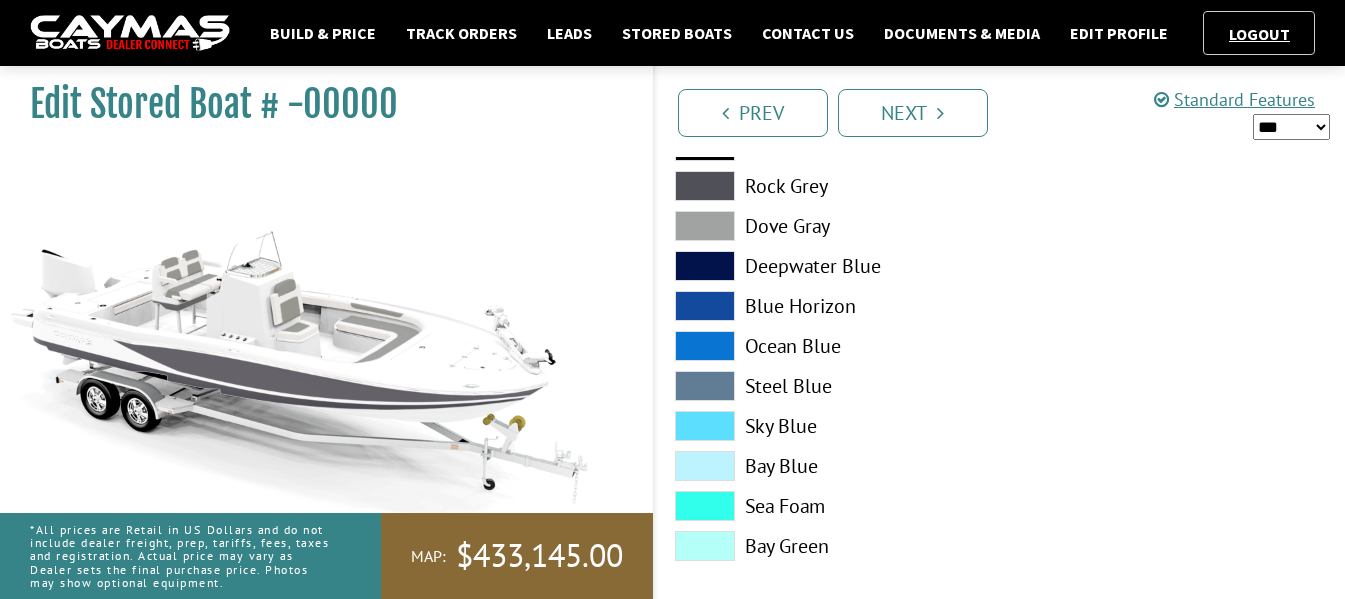 scroll, scrollTop: 2458, scrollLeft: 0, axis: vertical 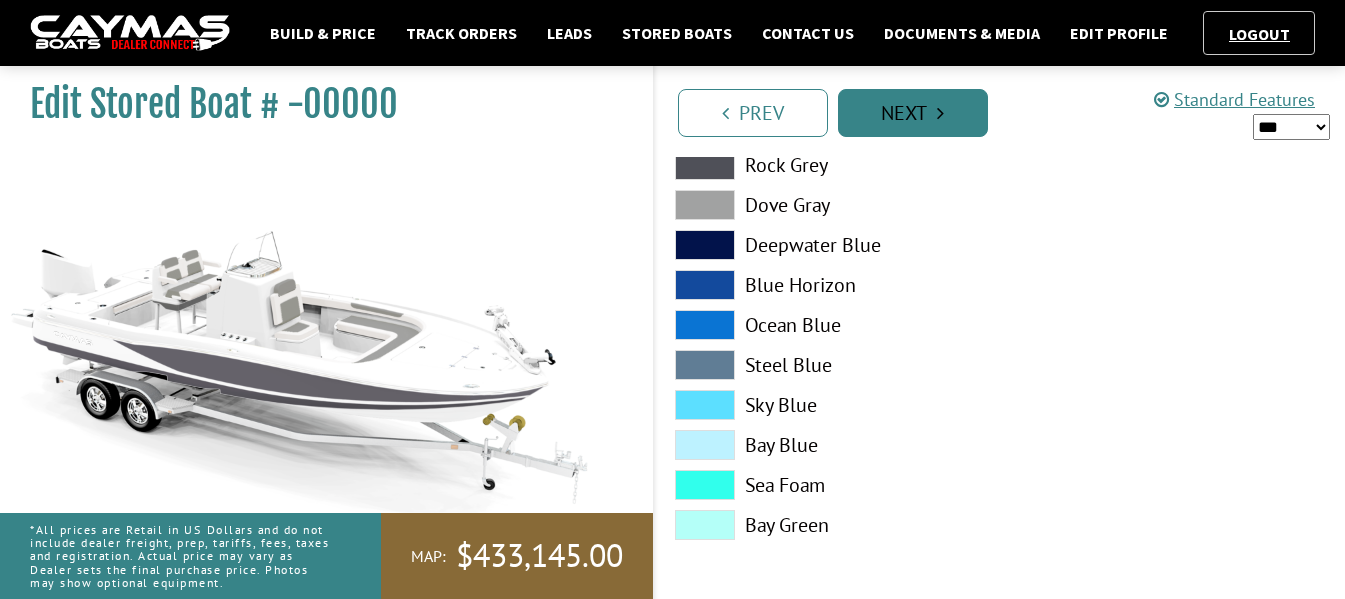 click on "Next" at bounding box center (913, 113) 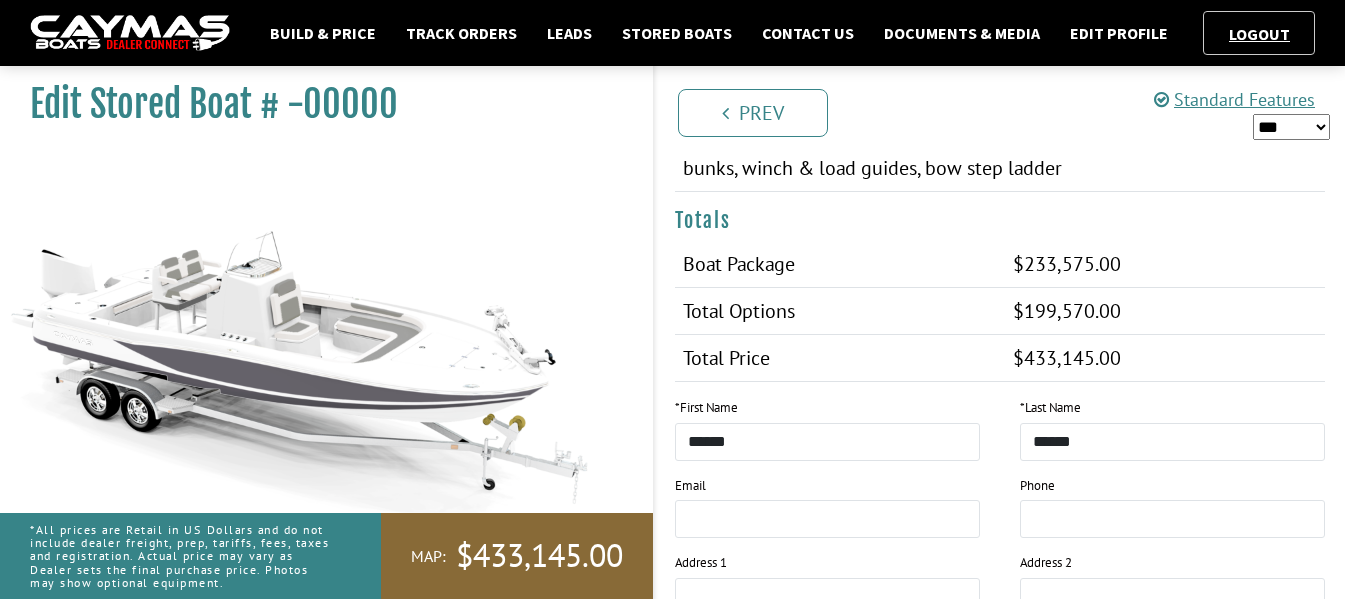 scroll, scrollTop: 3620, scrollLeft: 0, axis: vertical 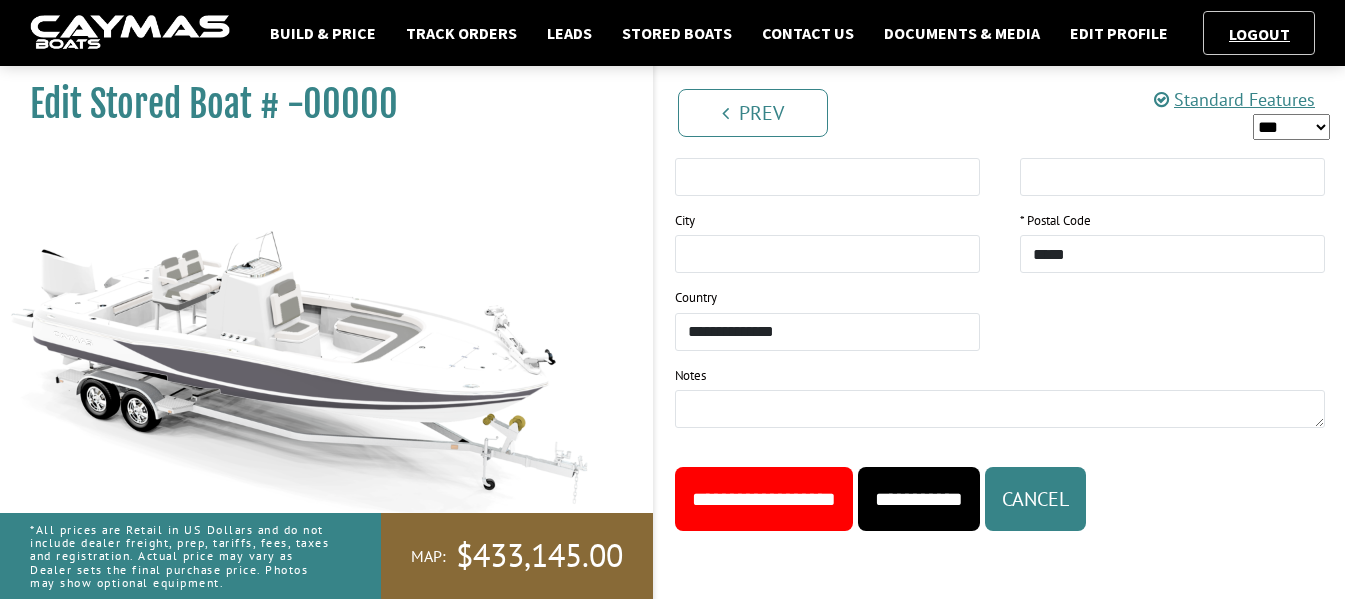 click on "**********" at bounding box center [764, 499] 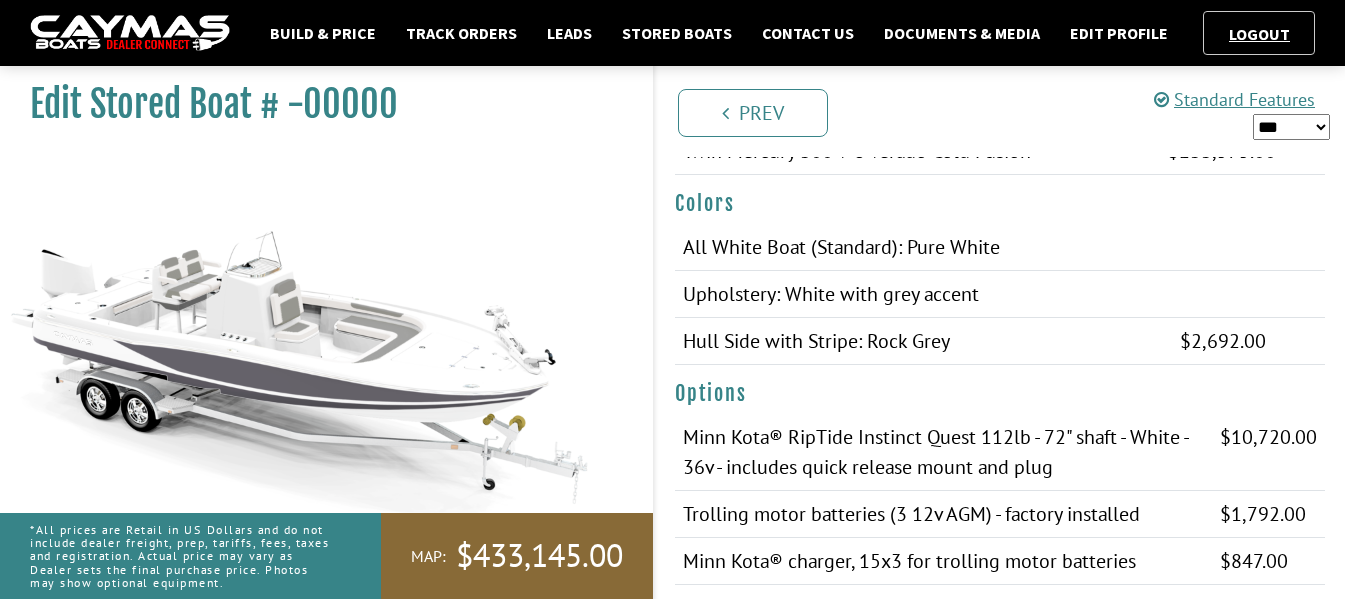scroll, scrollTop: 0, scrollLeft: 0, axis: both 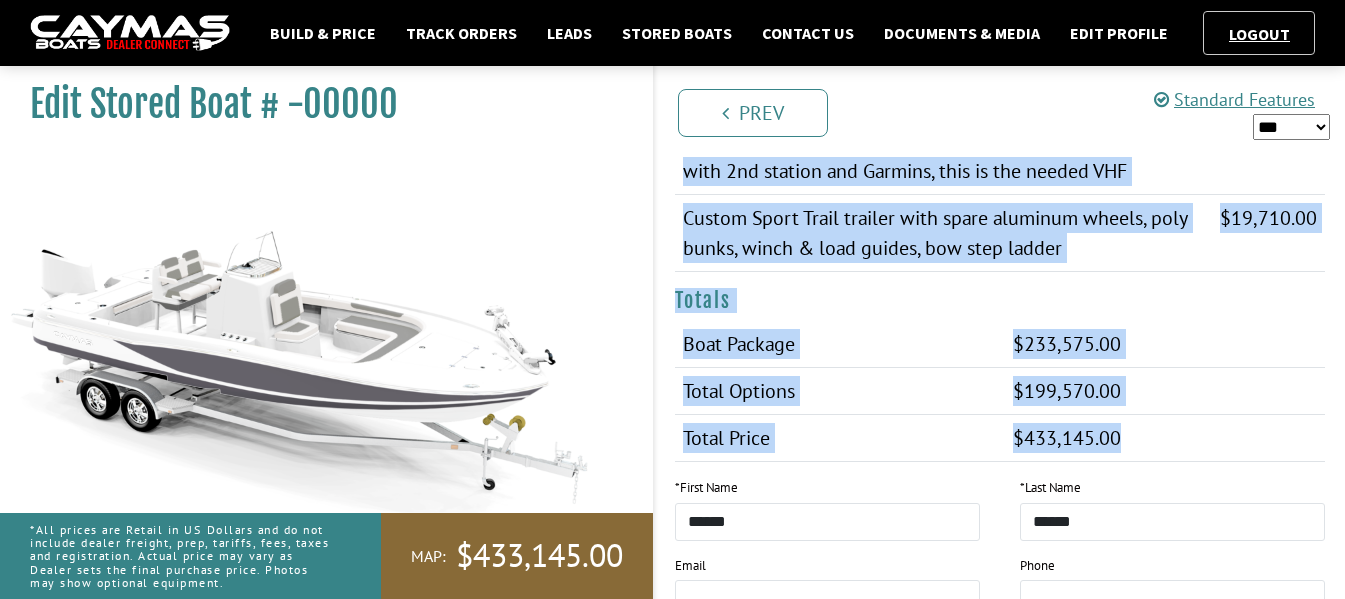 drag, startPoint x: 675, startPoint y: 242, endPoint x: 1215, endPoint y: 415, distance: 567.0353 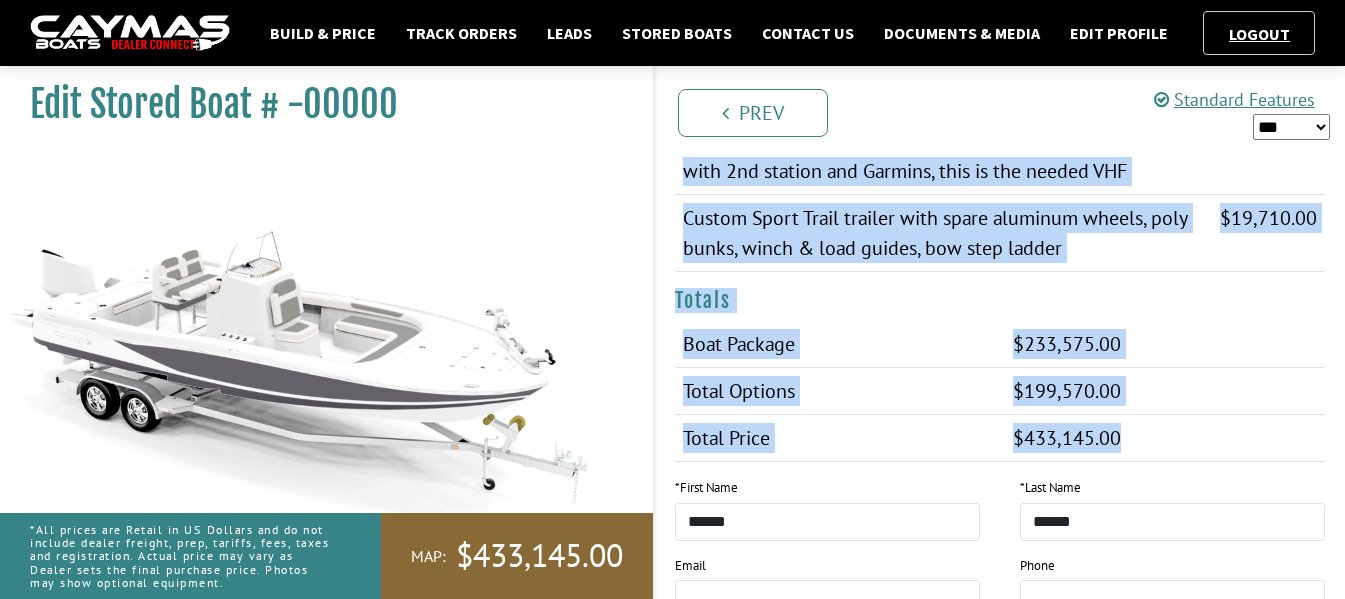 copy on "Model
281 HB
Engine
Twin Mercury 300 V-8 Verado Cold Fusion
$233,575.00
$151,824.00
Colors
All White Boat (Standard): Pure White Upholstery: White with grey accent Hull Side with Stripe: Rock Grey $2,692.00 $2,692.00 $2,692.00 $1,750.00
Options
Minn Kota® RipTide Instinct Quest 112lb - 72" shaft - White - 36v - includes quick release mount and plug $10,720.00 $10,720.00 $10,720.00 $6,968.00 Trolling motor batteries (3 12v AGM) - factory installed $1,792.00 $1,792.00 $1,792.00 $1,165.00 Minn Kota® charger, 15x3 for trolling motor batteries $847.00 $847.00 $847.00 $551.00 Motorized battery switches, battery parallel, 4 bank charger, voltage display, and 2 AGM house batteries $5,652.00 $5,652.00 $5,652.00 $3,674.00 Auxiliary 50 gallon fuel tank and associa..." 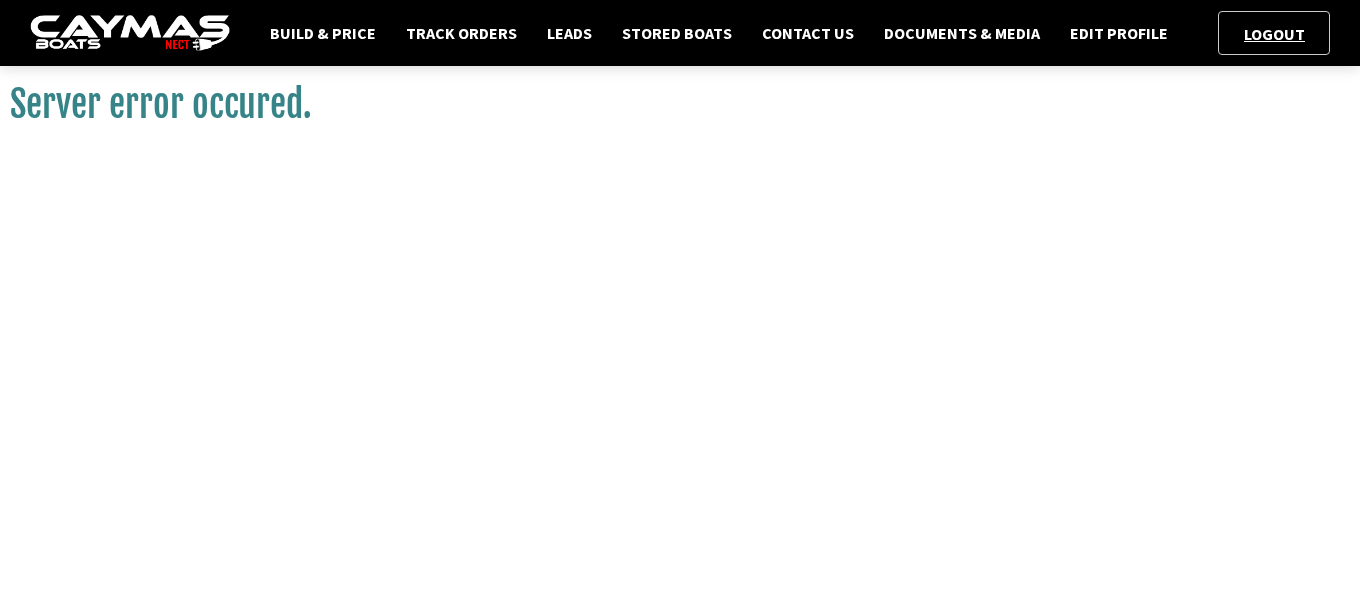 scroll, scrollTop: 0, scrollLeft: 0, axis: both 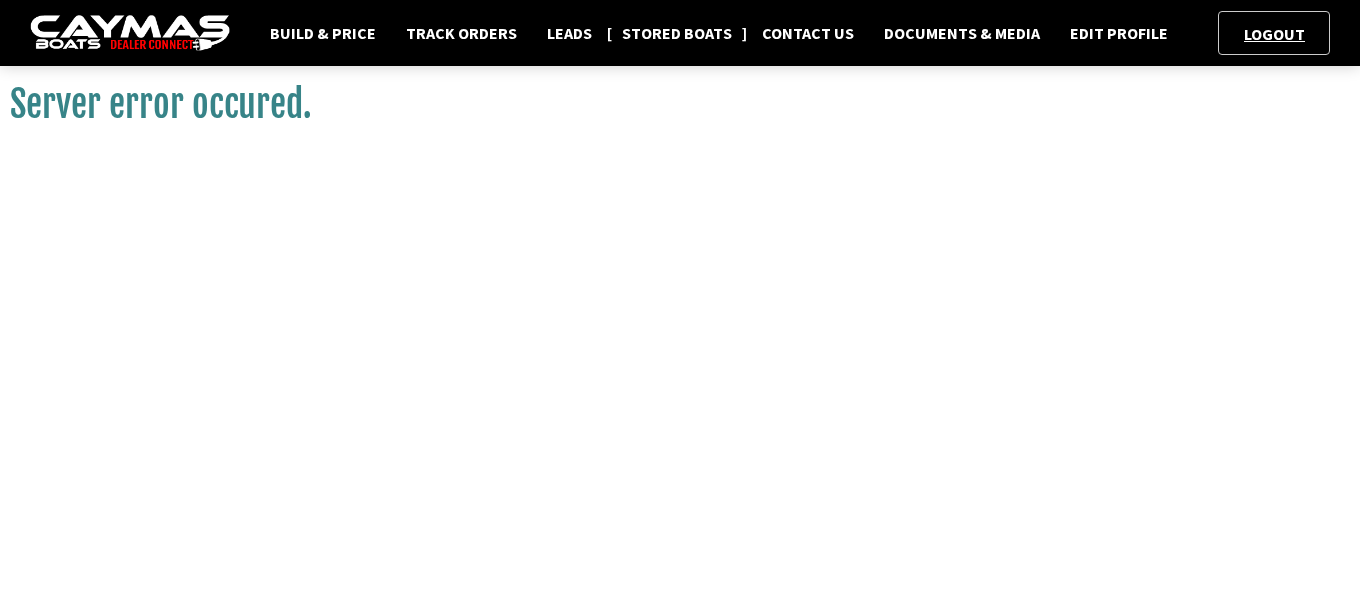 click on "Stored Boats" at bounding box center (677, 33) 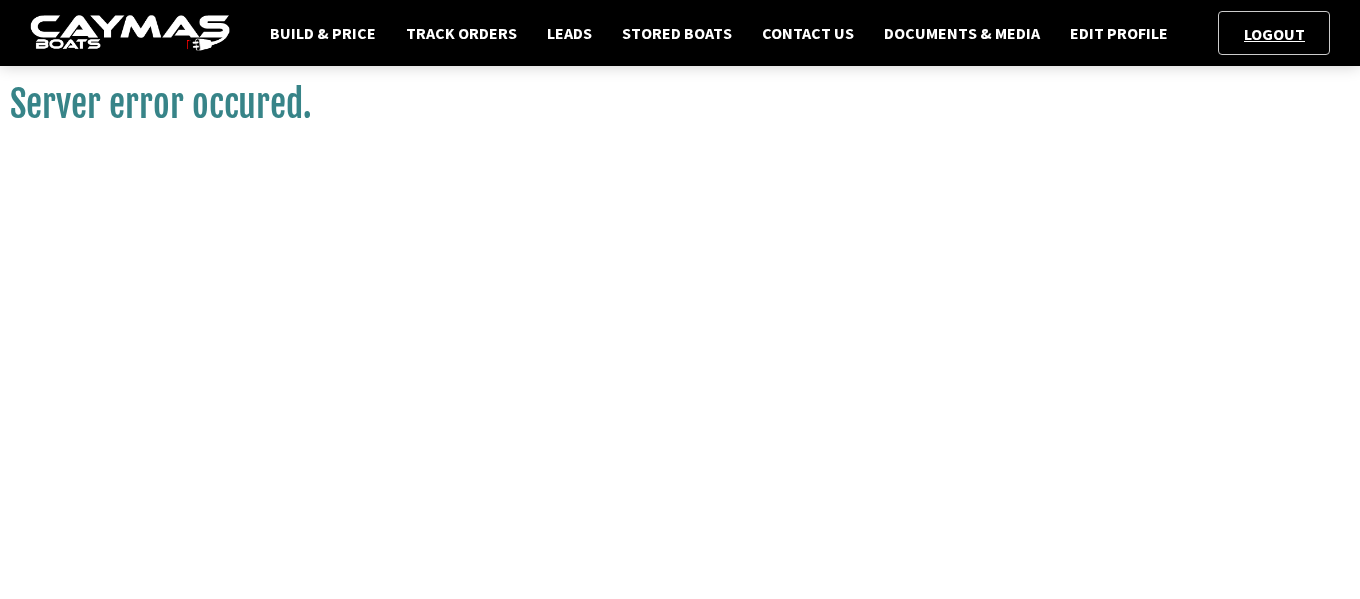 scroll, scrollTop: 0, scrollLeft: 0, axis: both 